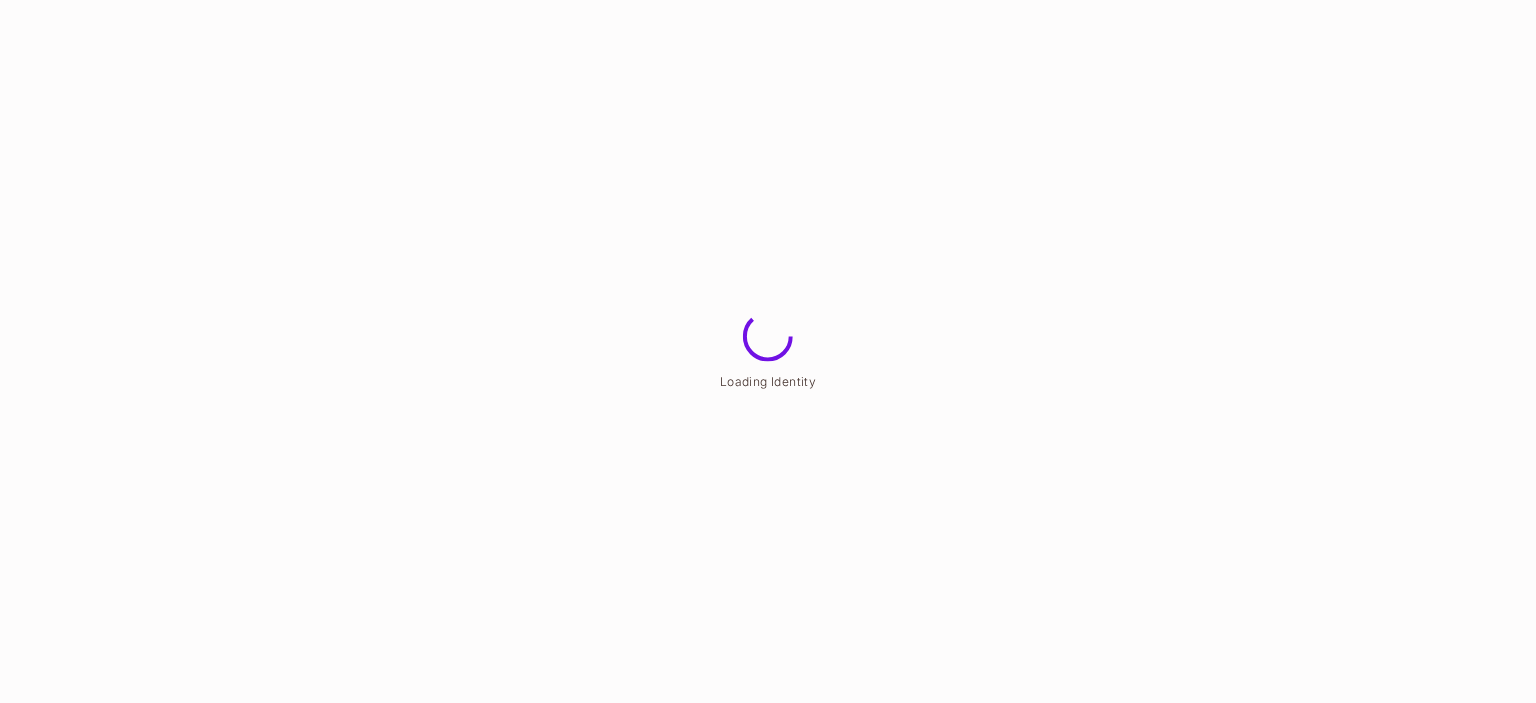 scroll, scrollTop: 0, scrollLeft: 0, axis: both 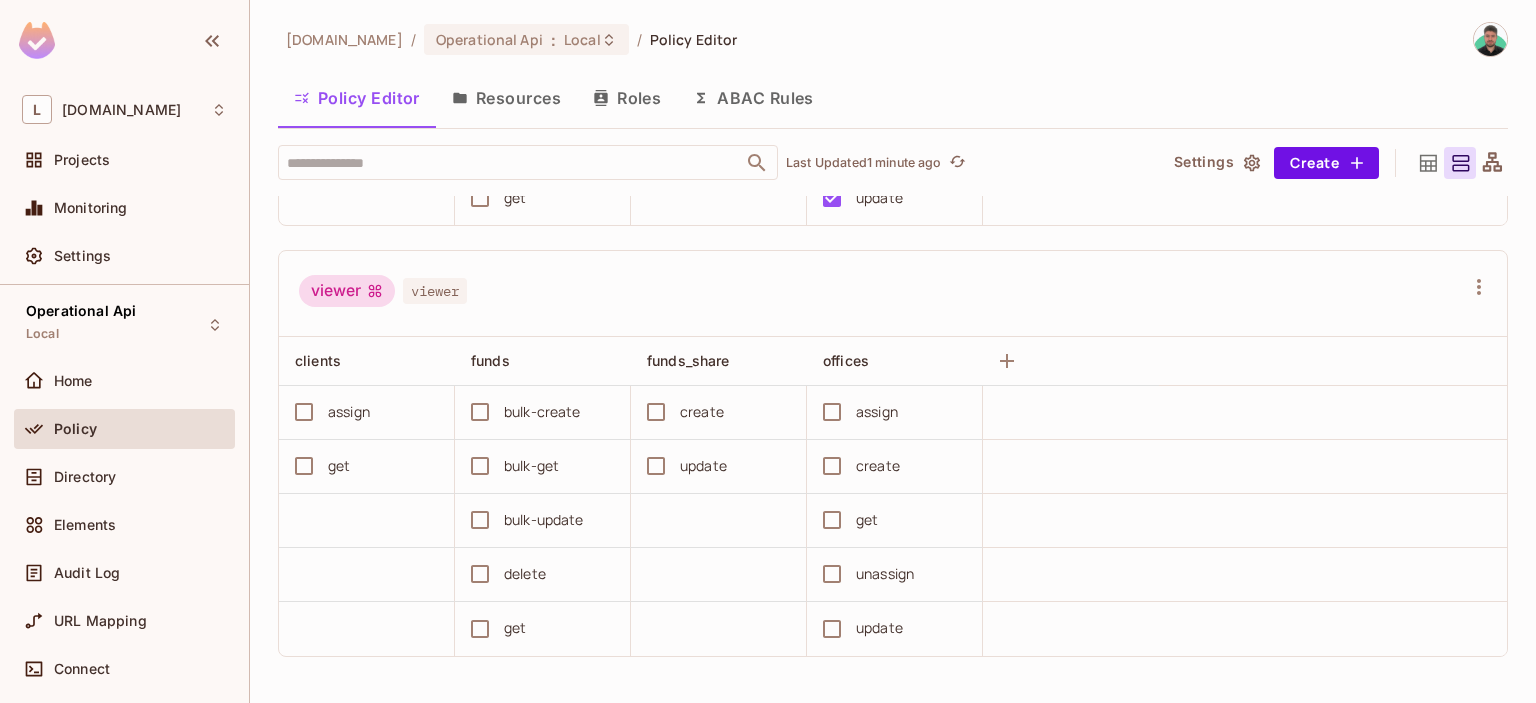 click on "Resources" at bounding box center [506, 98] 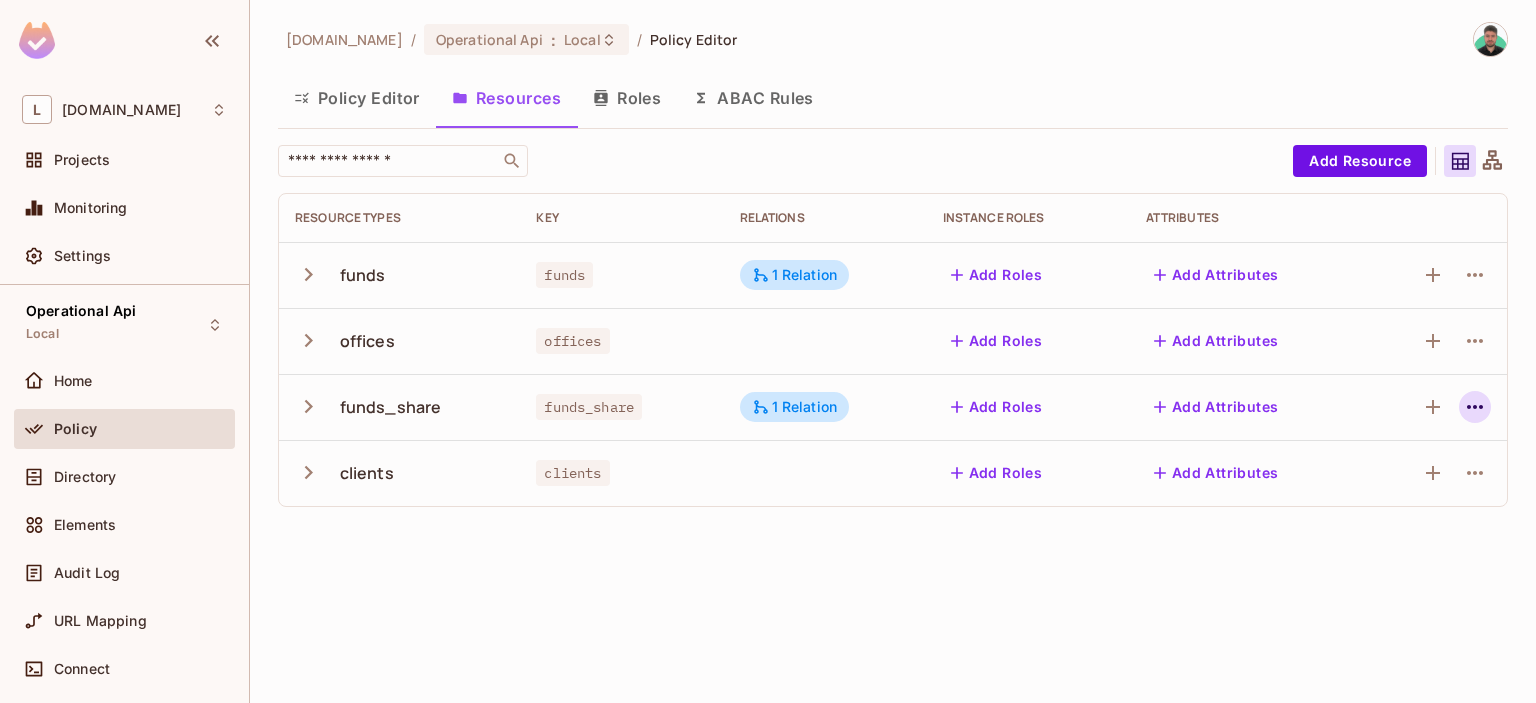 click at bounding box center [1475, 407] 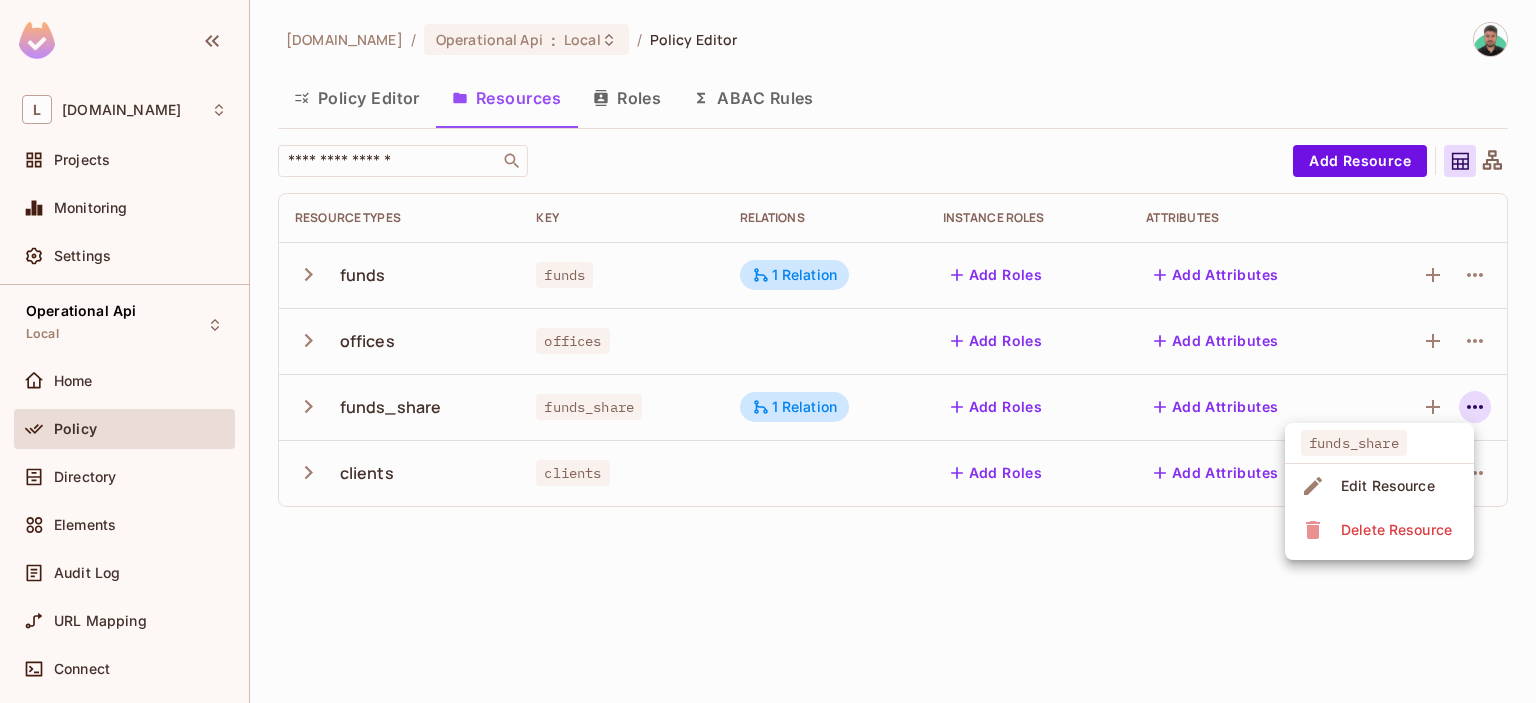 click on "Delete Resource" at bounding box center (1396, 530) 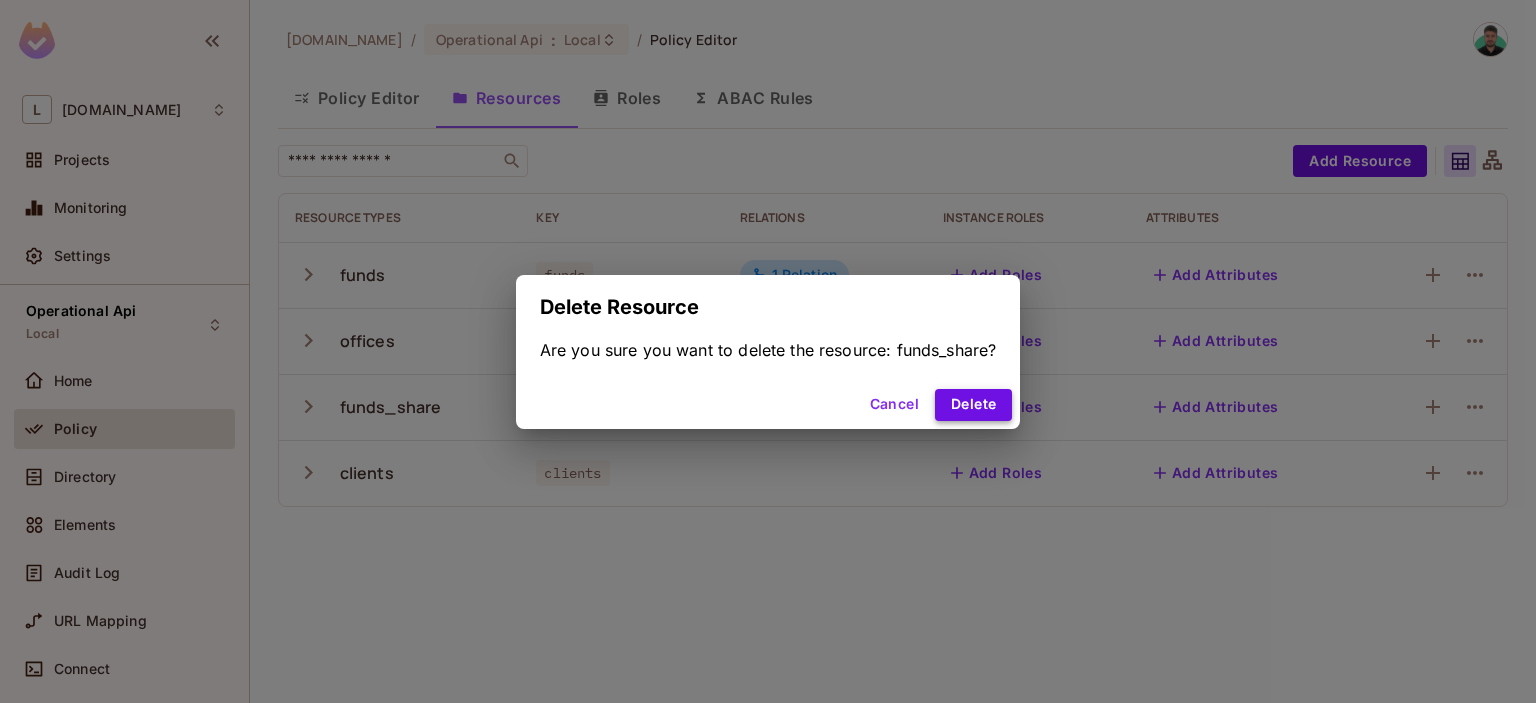 click on "Delete" at bounding box center (973, 405) 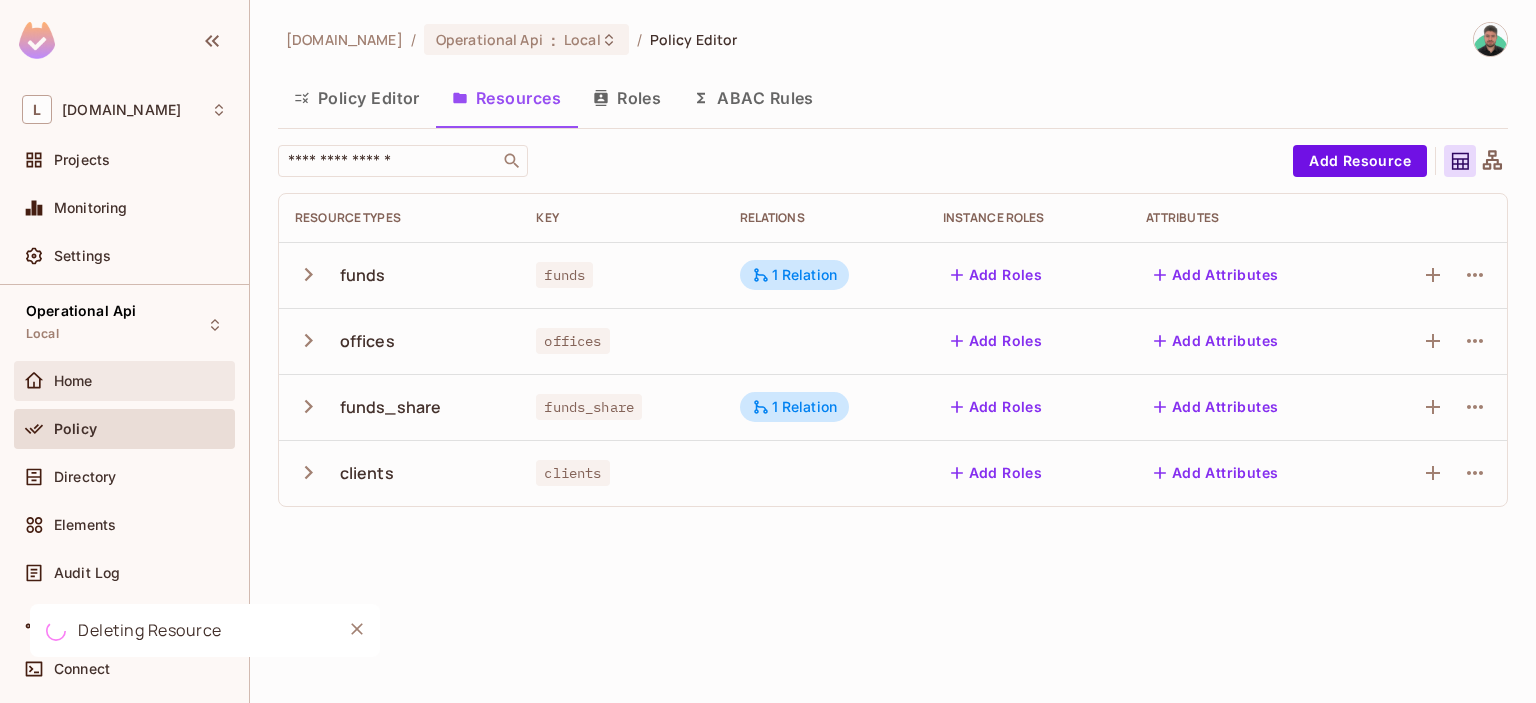 click on "Home" at bounding box center (140, 381) 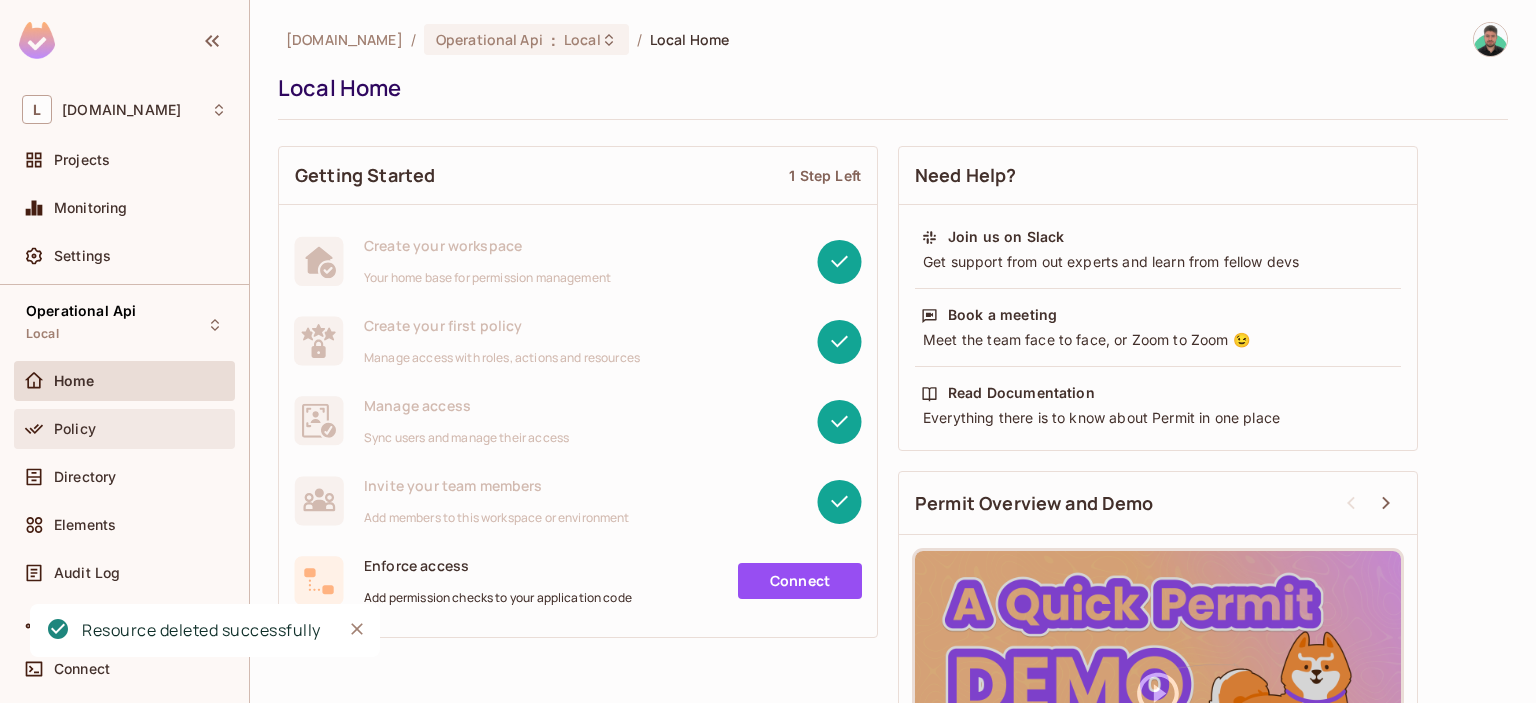 click on "Policy" at bounding box center (124, 429) 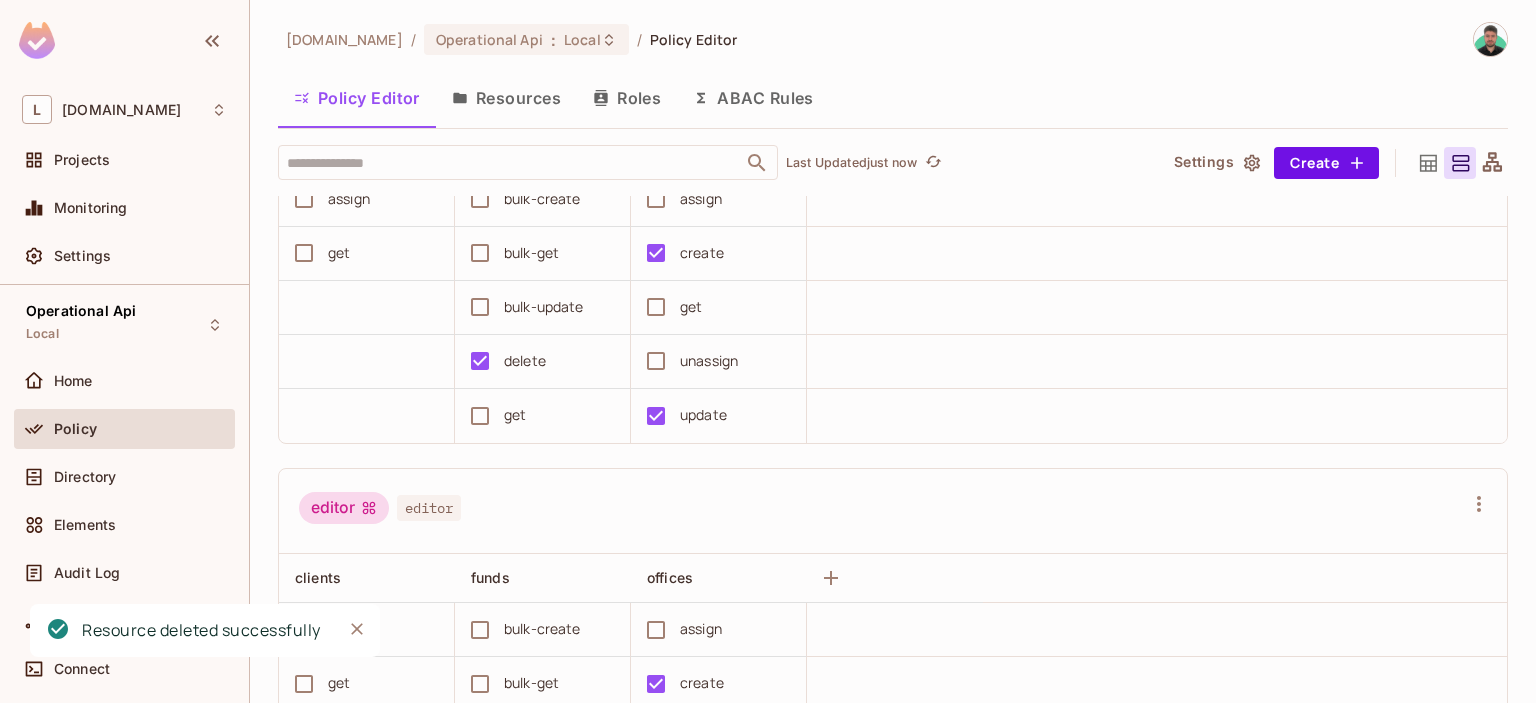 scroll, scrollTop: 0, scrollLeft: 0, axis: both 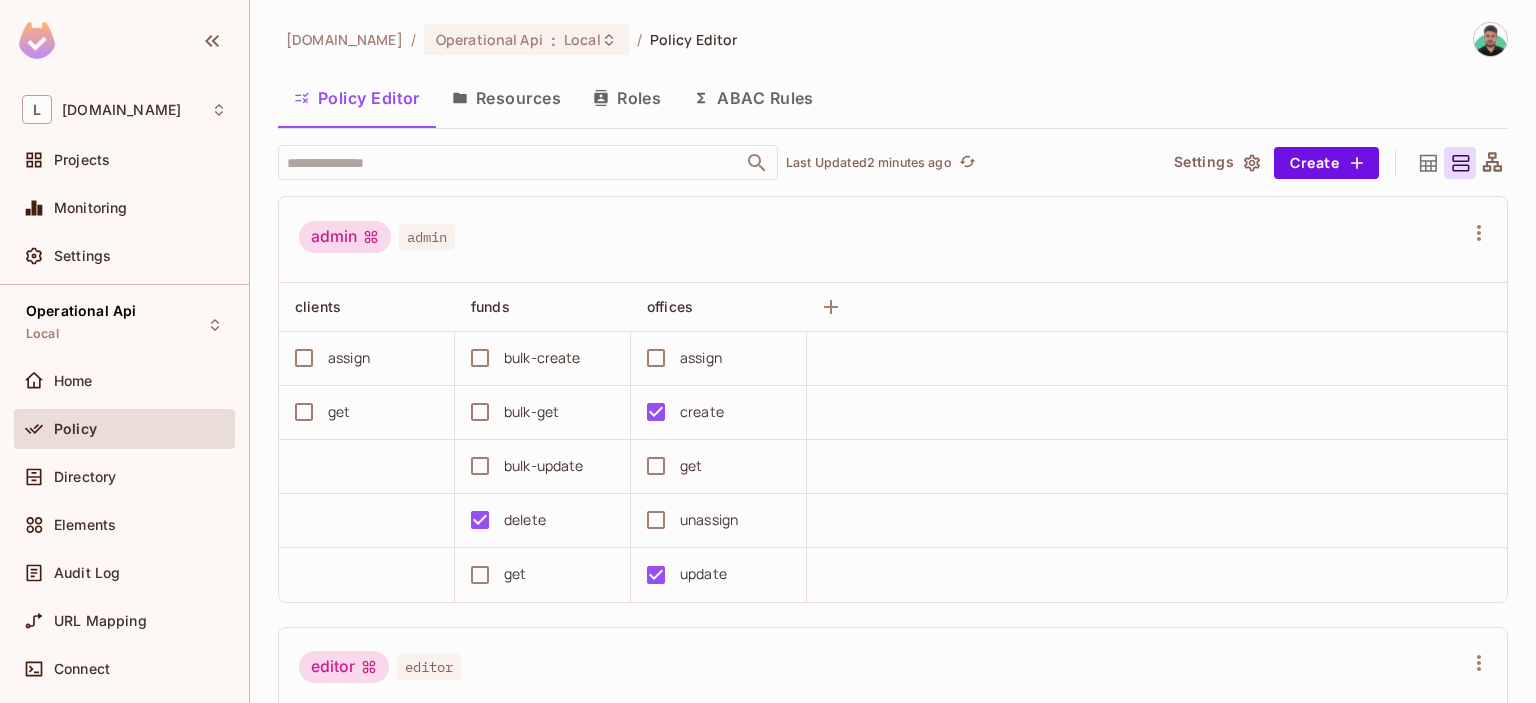 click on "Roles" at bounding box center [627, 98] 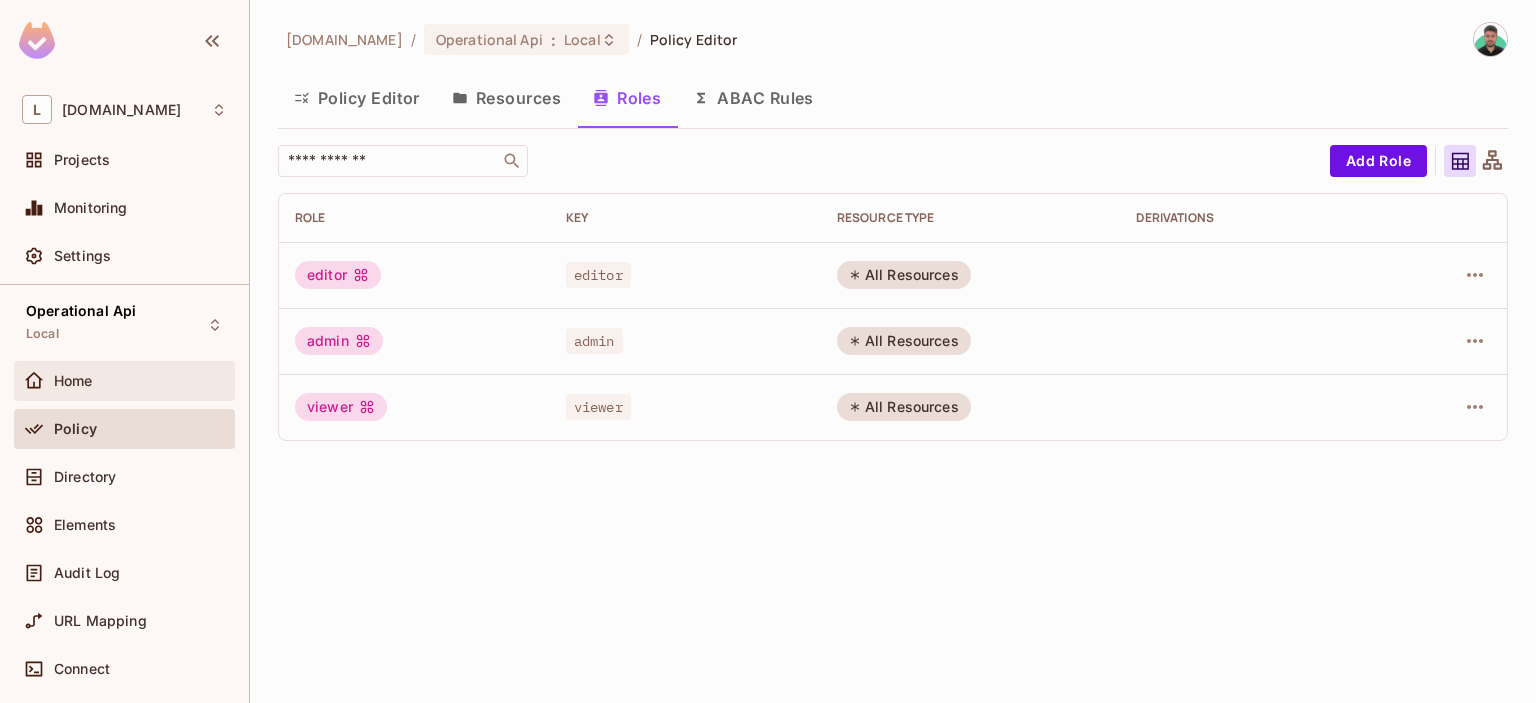 click on "Home" at bounding box center (73, 381) 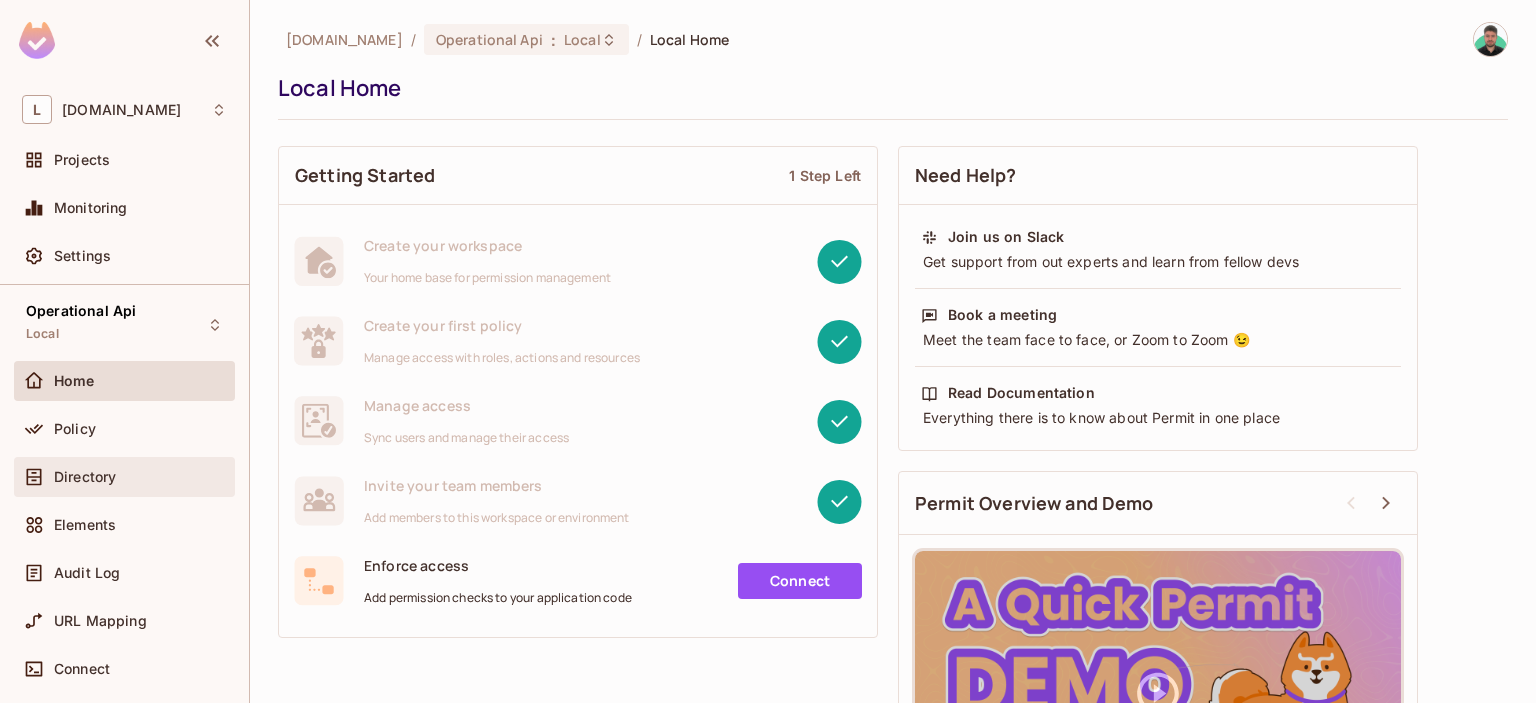 click on "Directory" at bounding box center [85, 477] 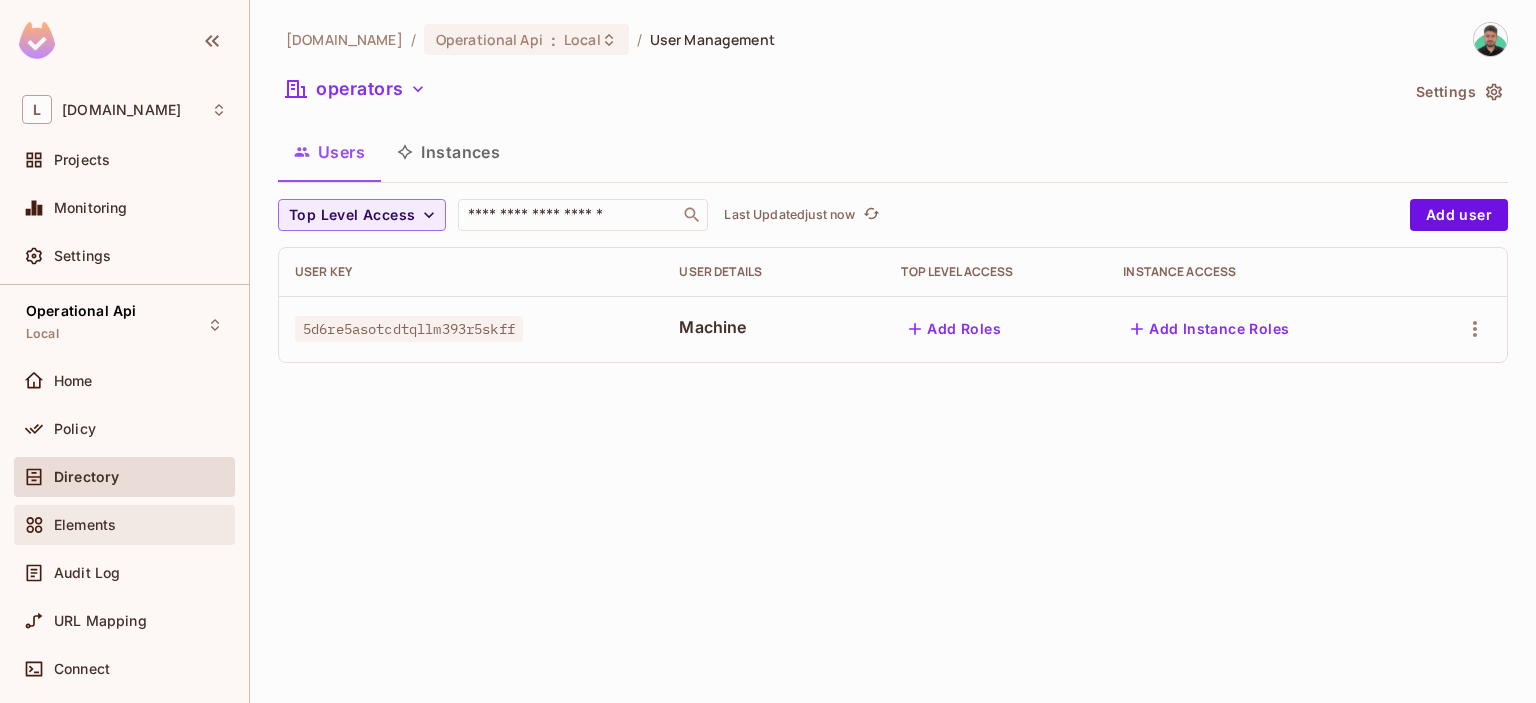 click on "Elements" at bounding box center [124, 525] 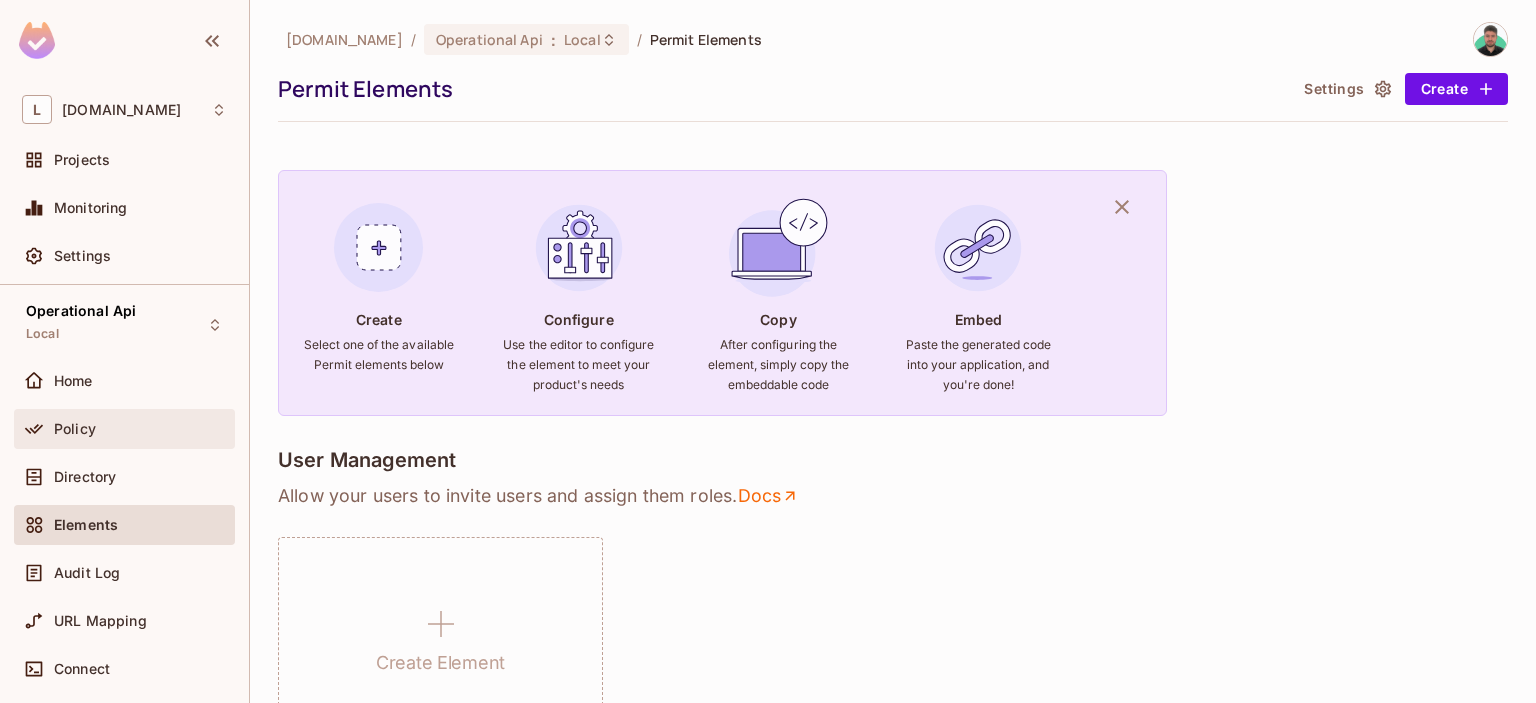click on "Policy" at bounding box center [140, 429] 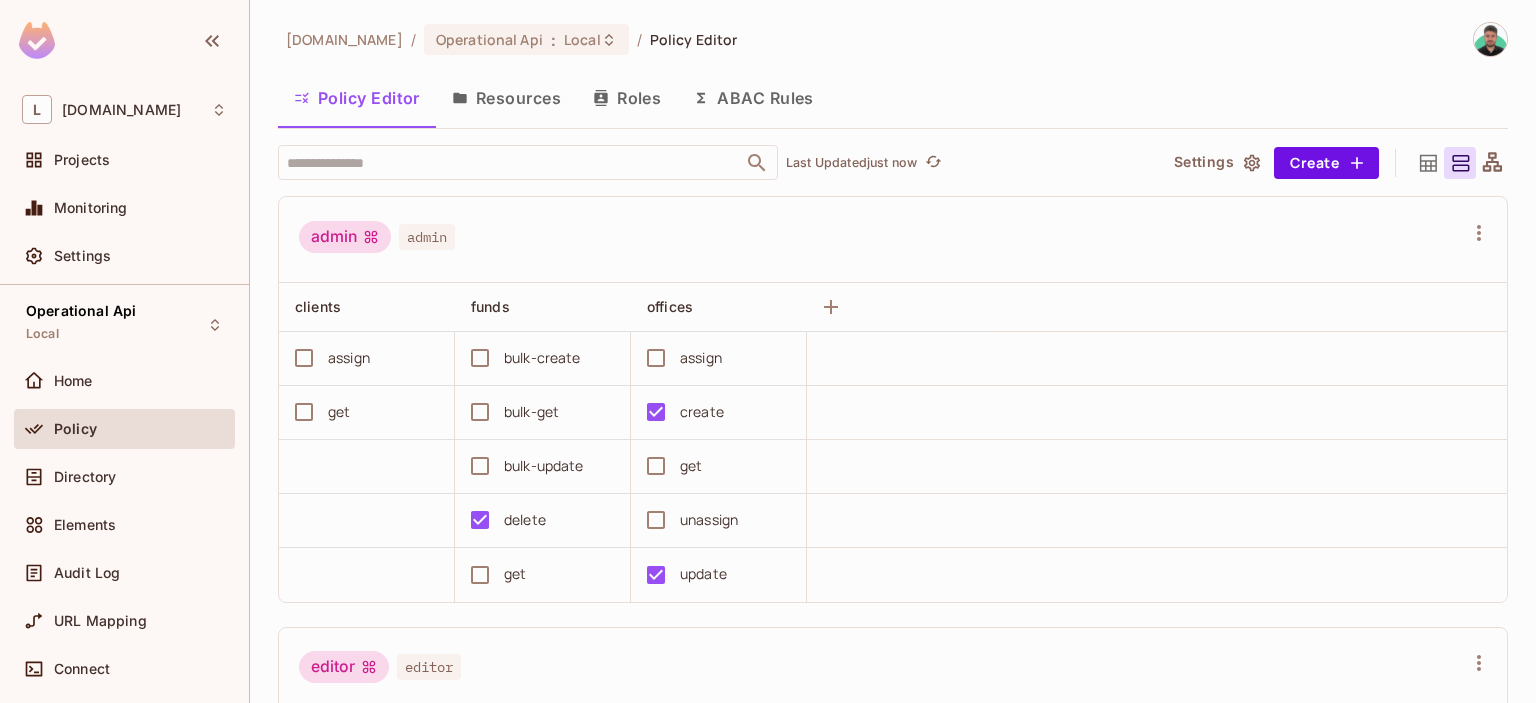 click on "Resources" at bounding box center [506, 98] 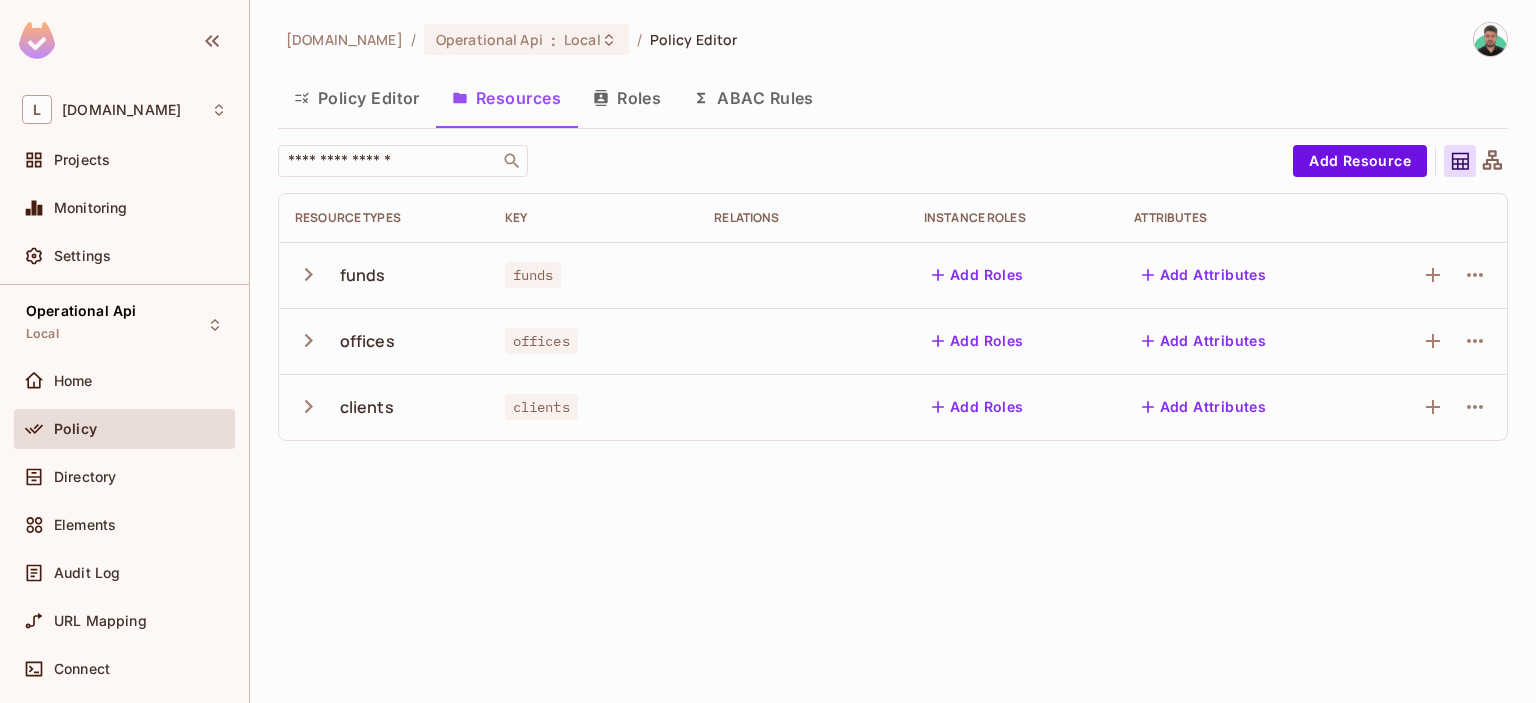 click 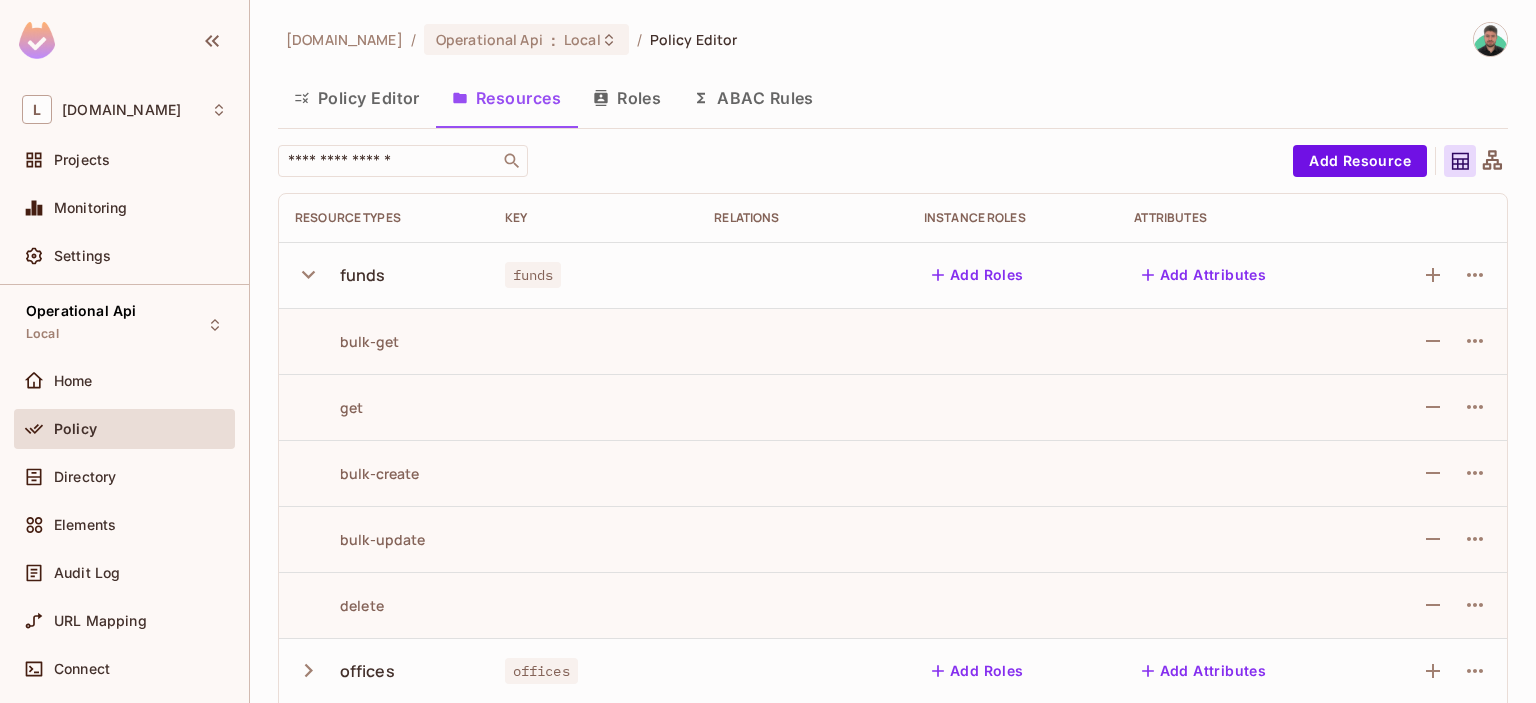 scroll, scrollTop: 83, scrollLeft: 0, axis: vertical 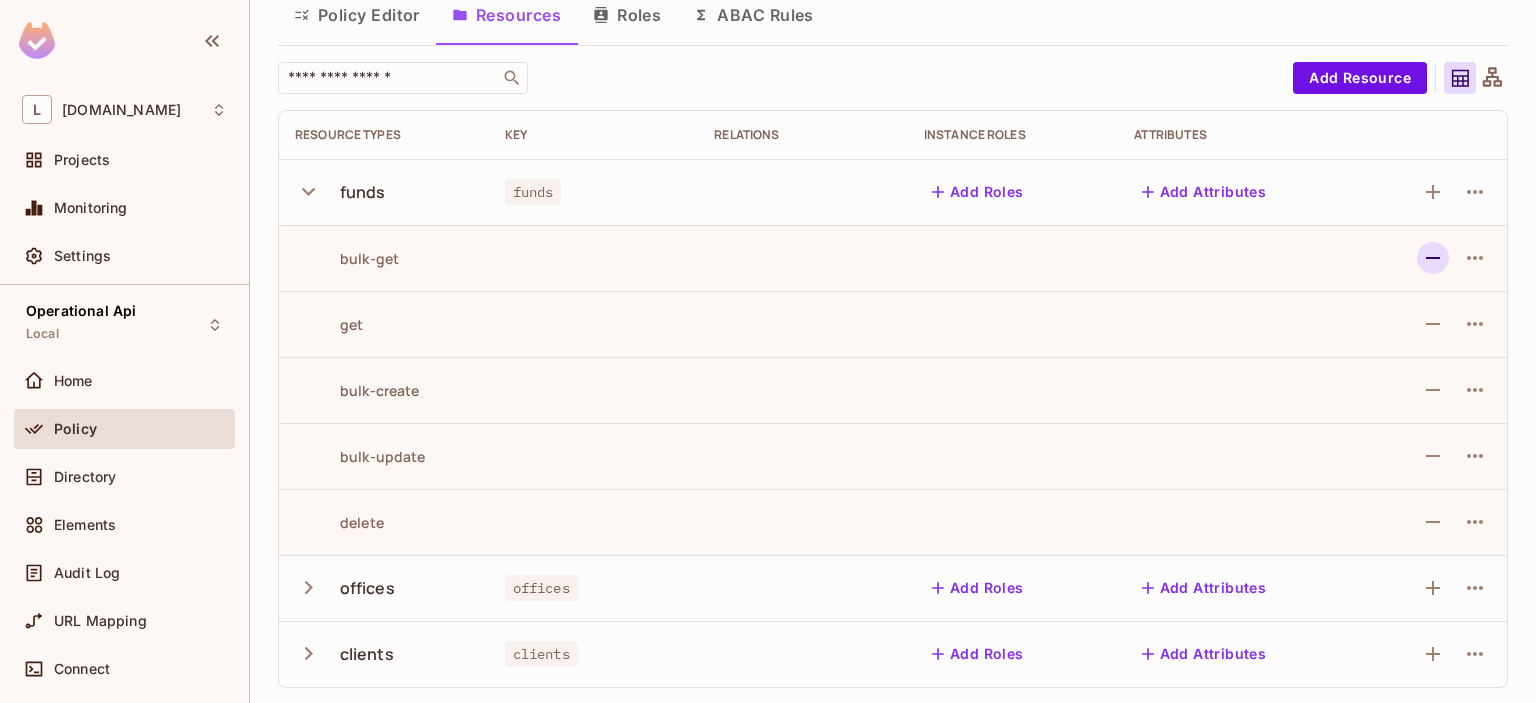 click at bounding box center (1433, 258) 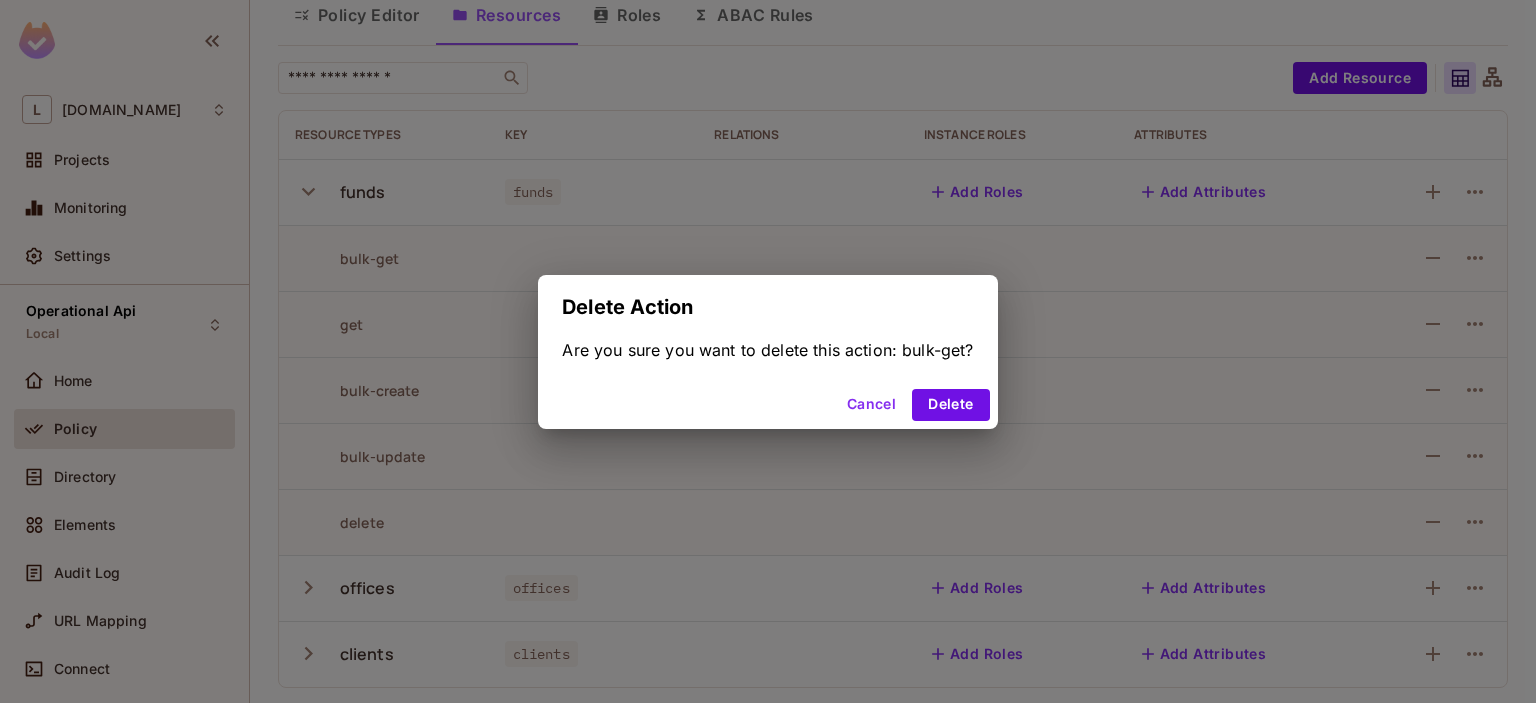 click on "Cancel" at bounding box center (871, 405) 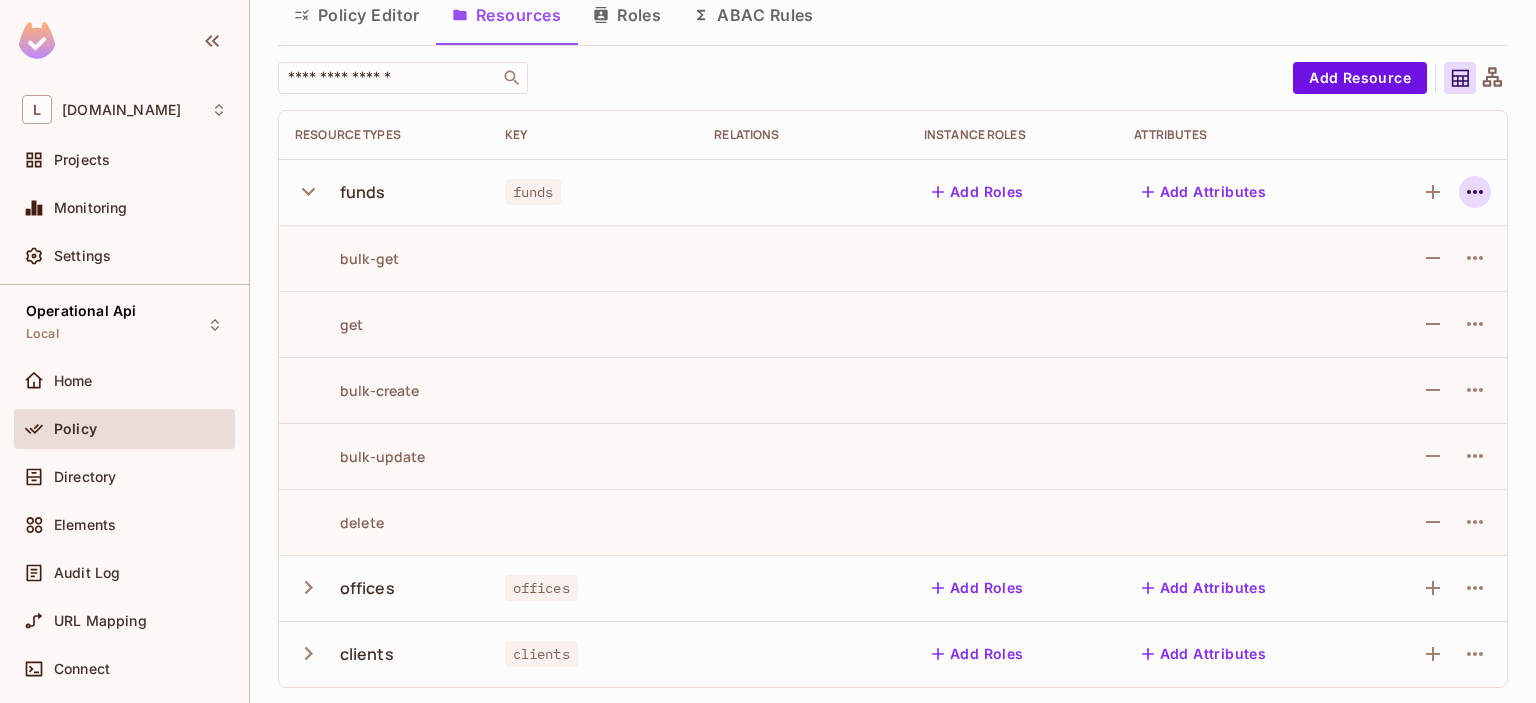click 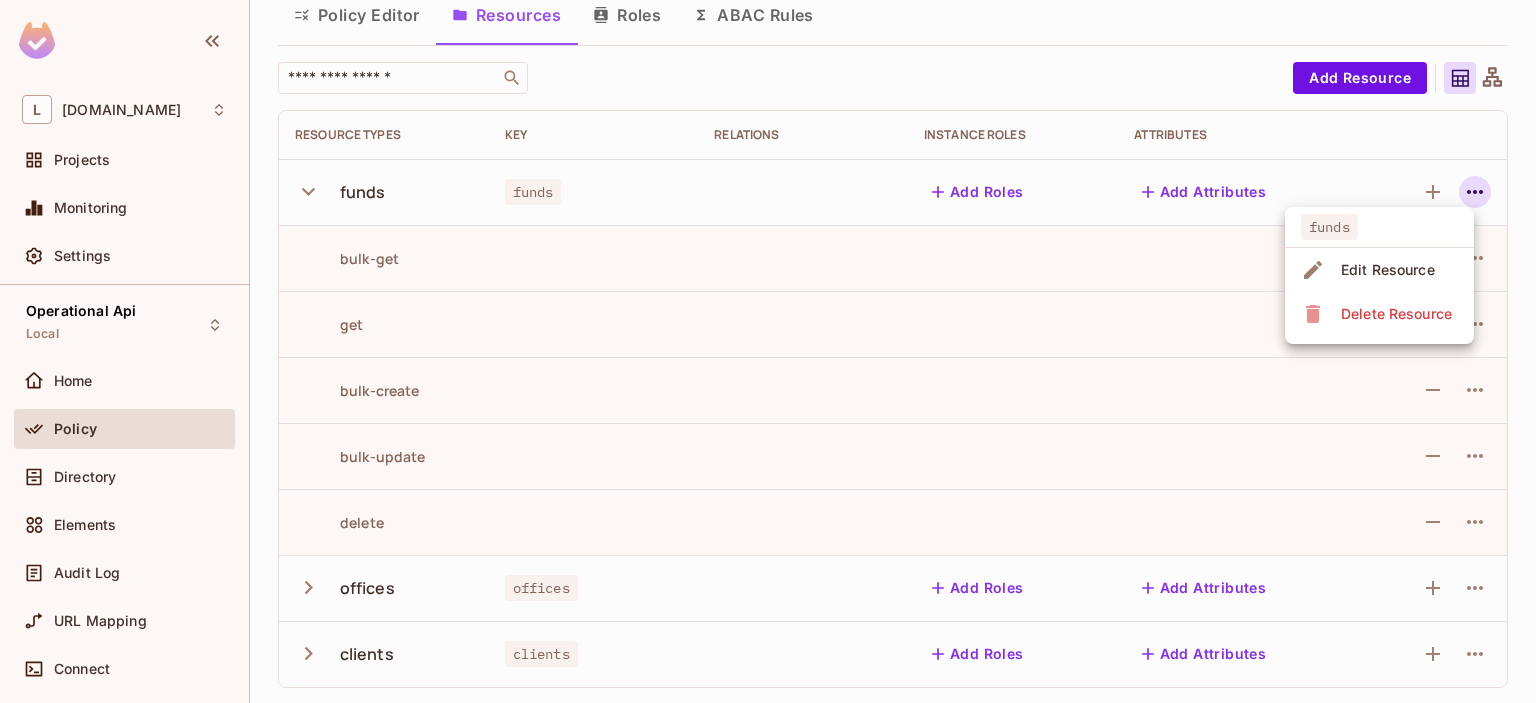 click on "Edit Resource" at bounding box center (1388, 270) 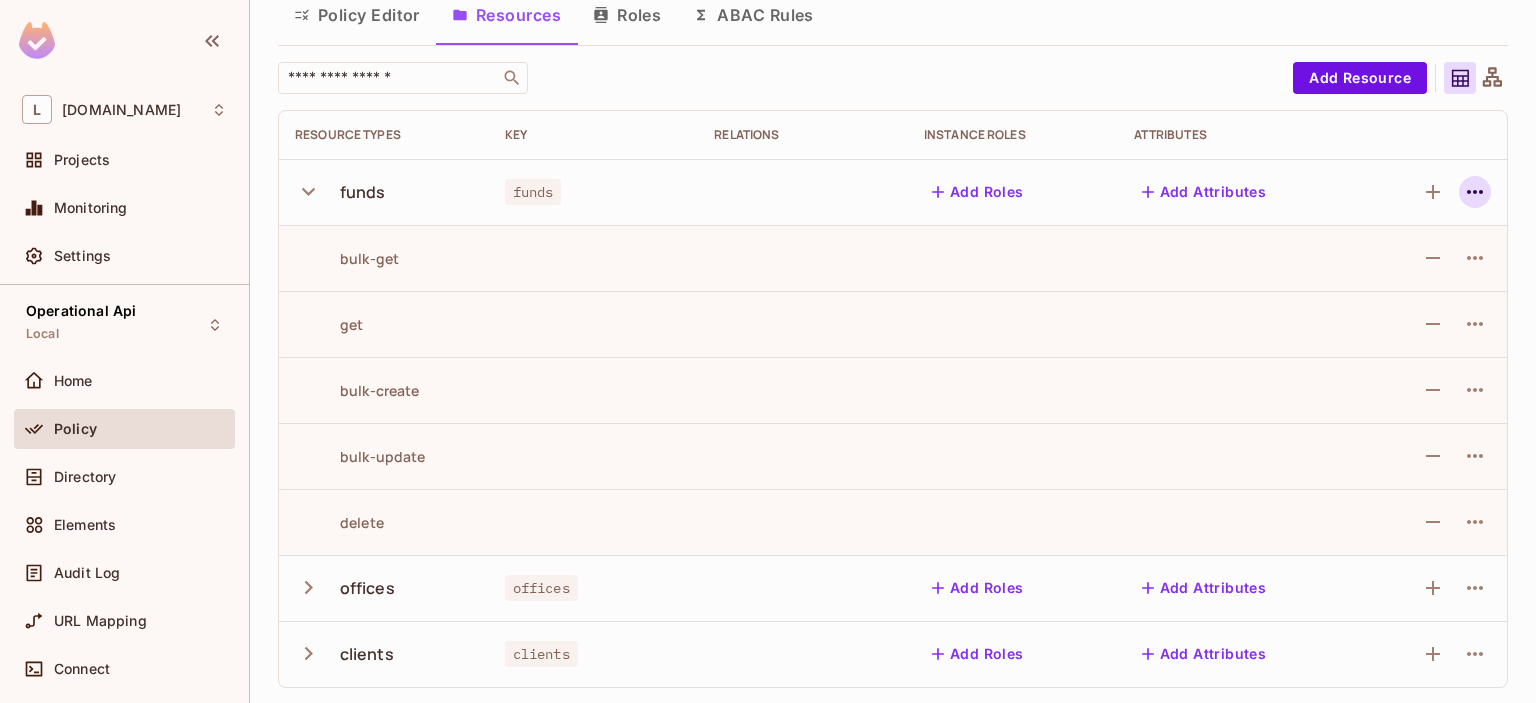 click at bounding box center [1475, 192] 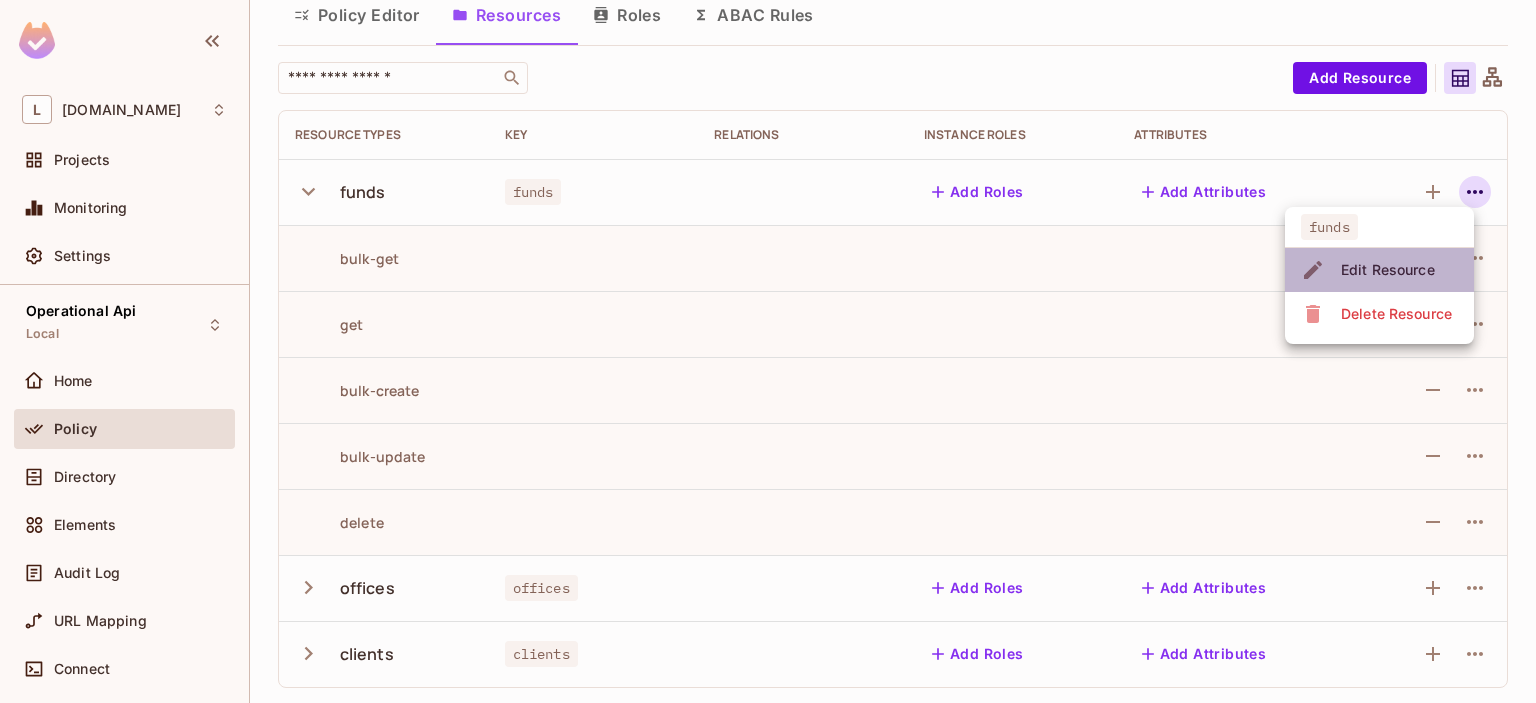 click on "Edit Resource" at bounding box center [1388, 270] 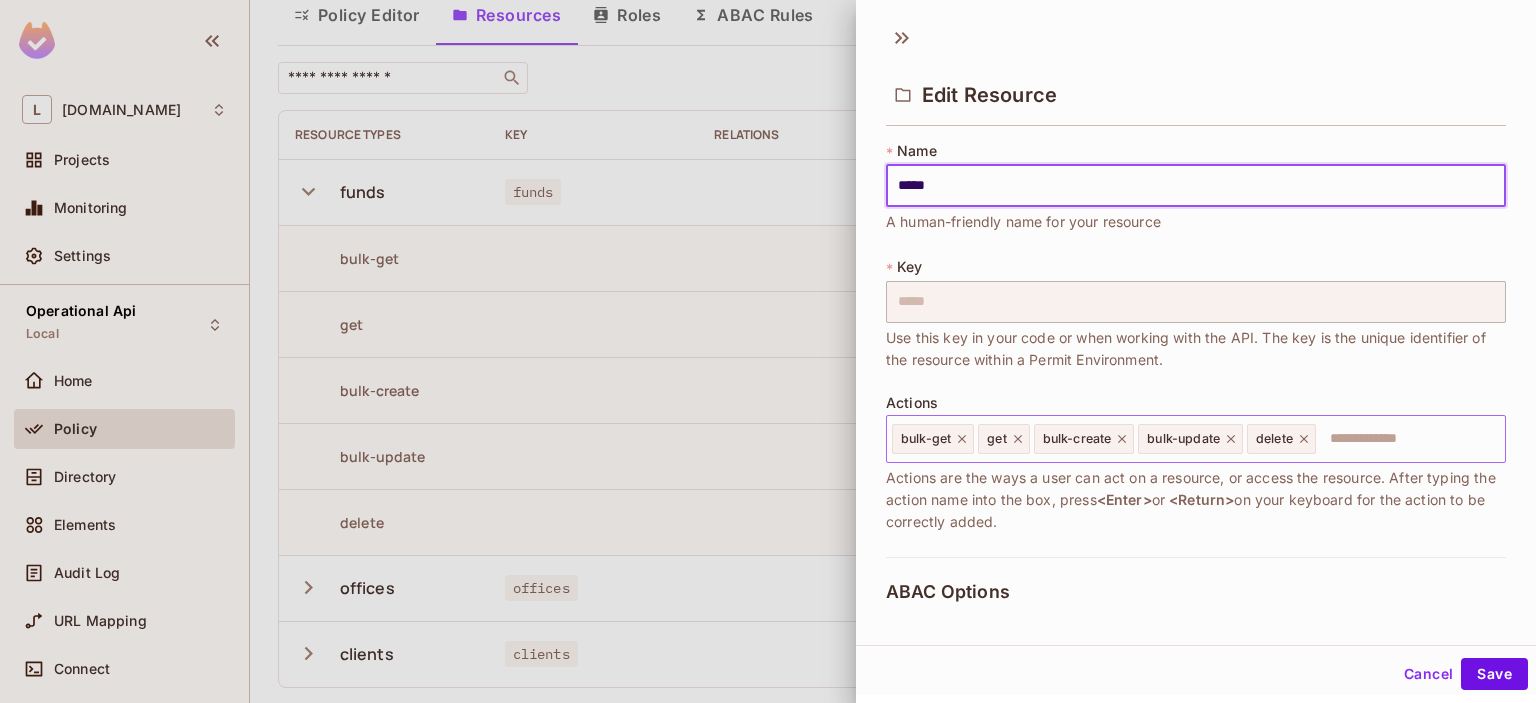 click 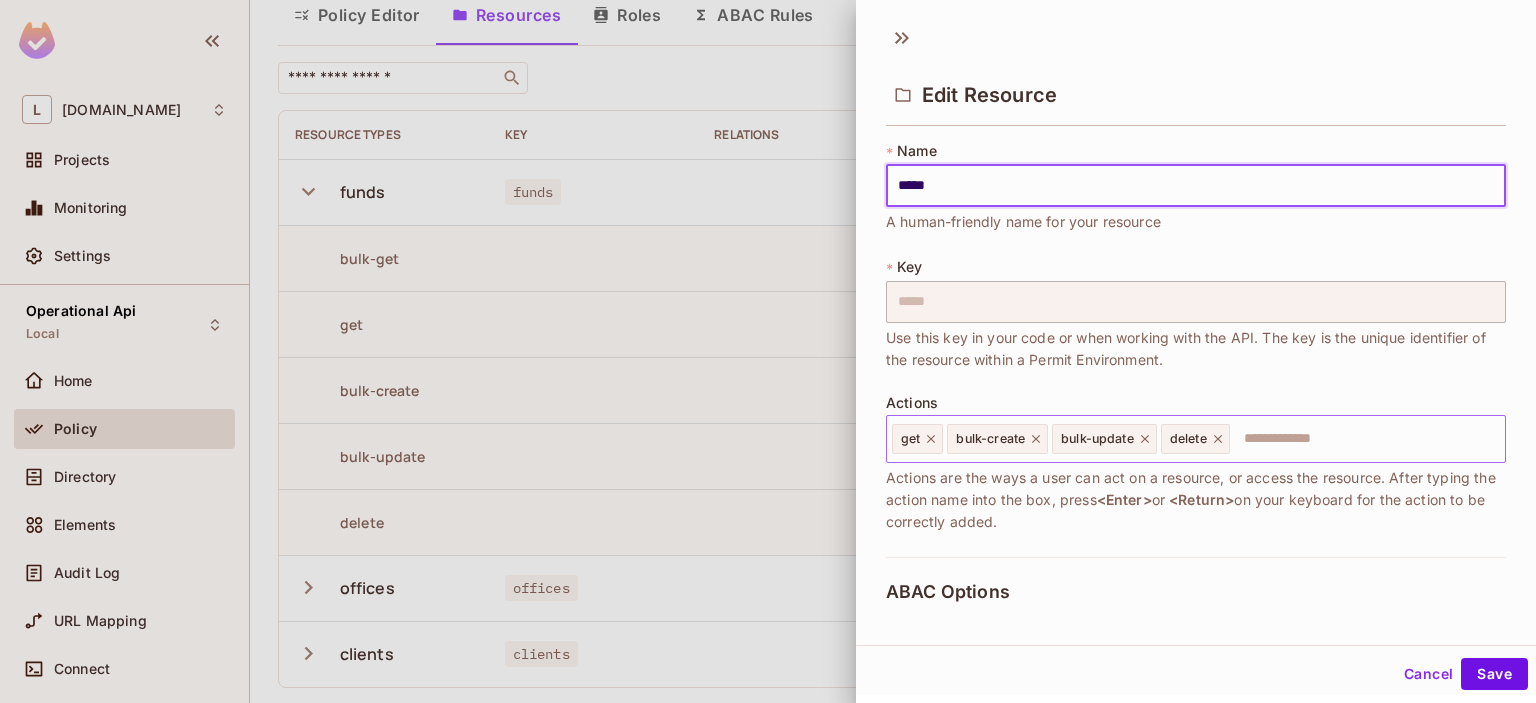 click 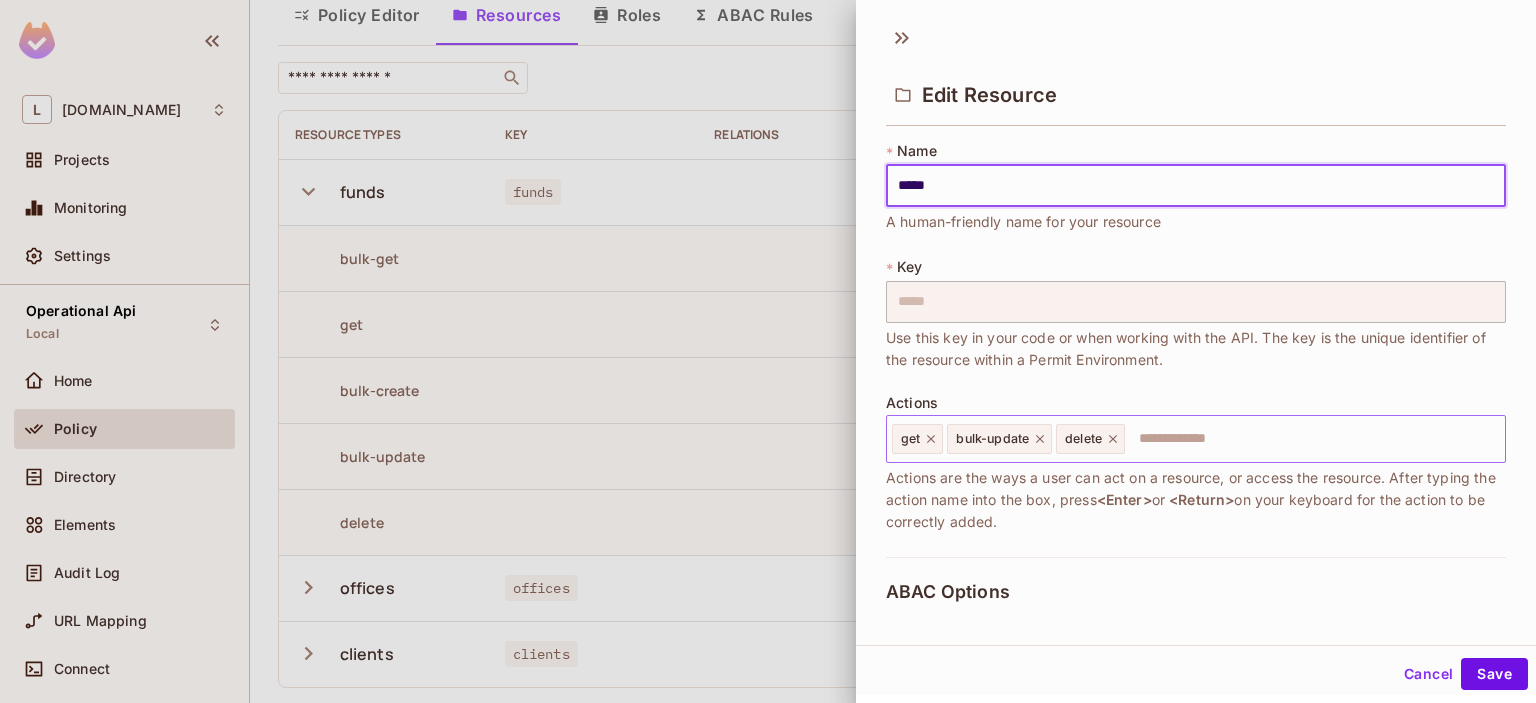 click 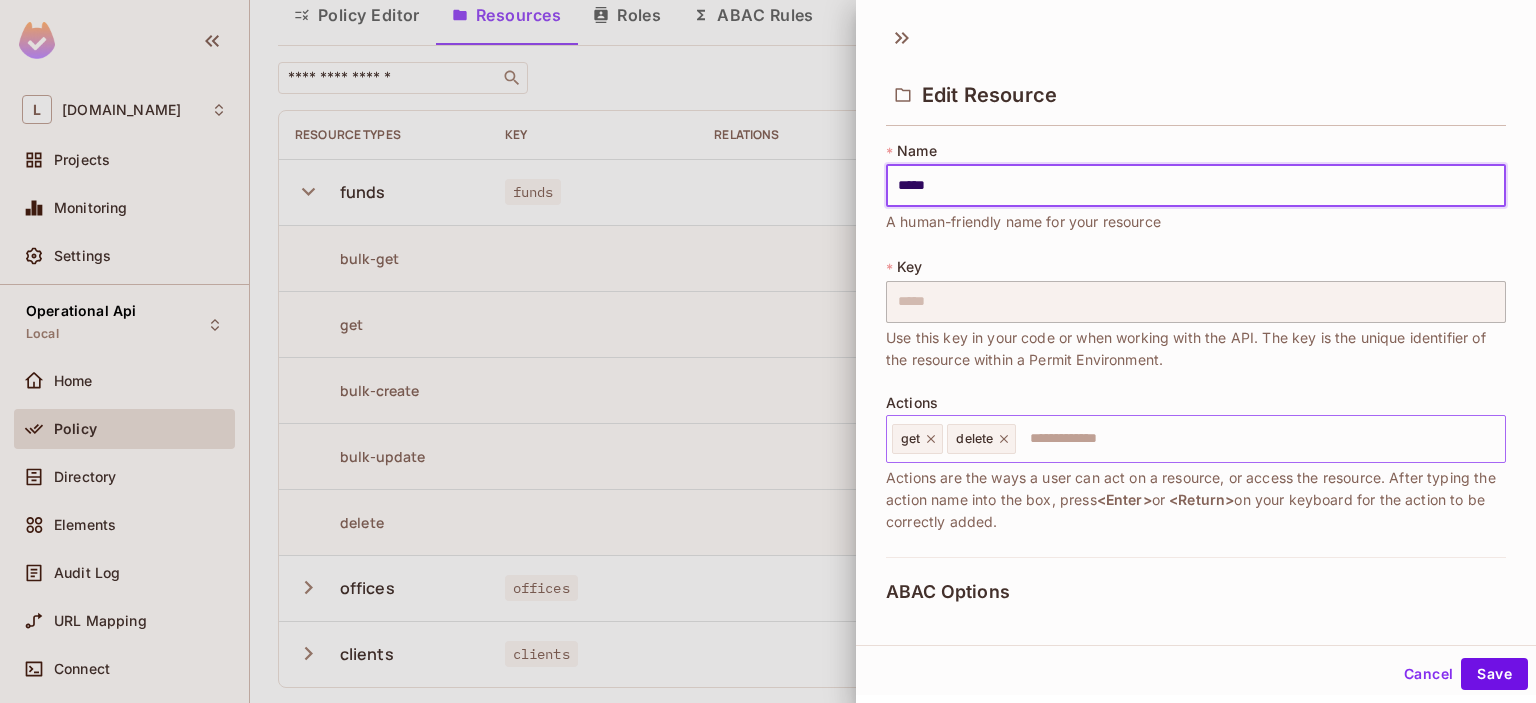 click 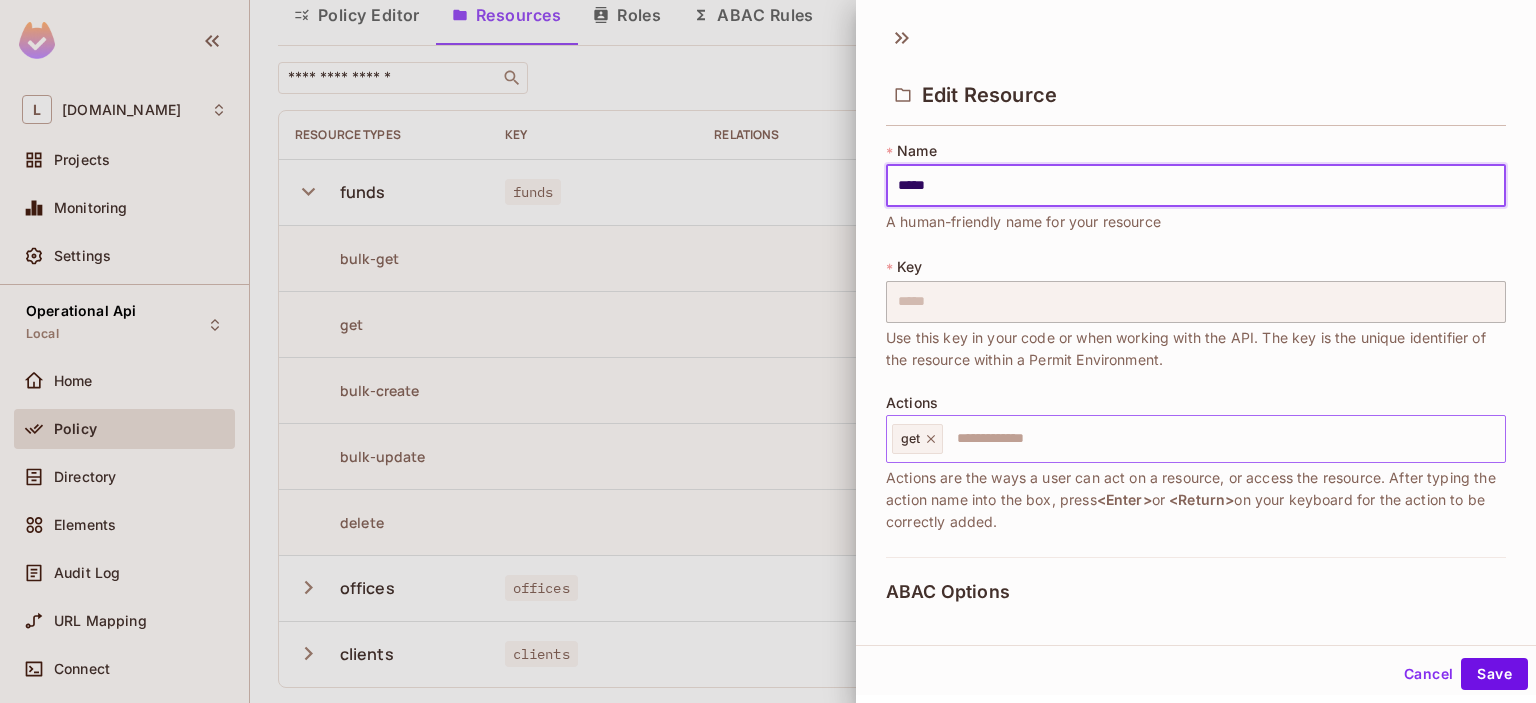click at bounding box center (1221, 439) 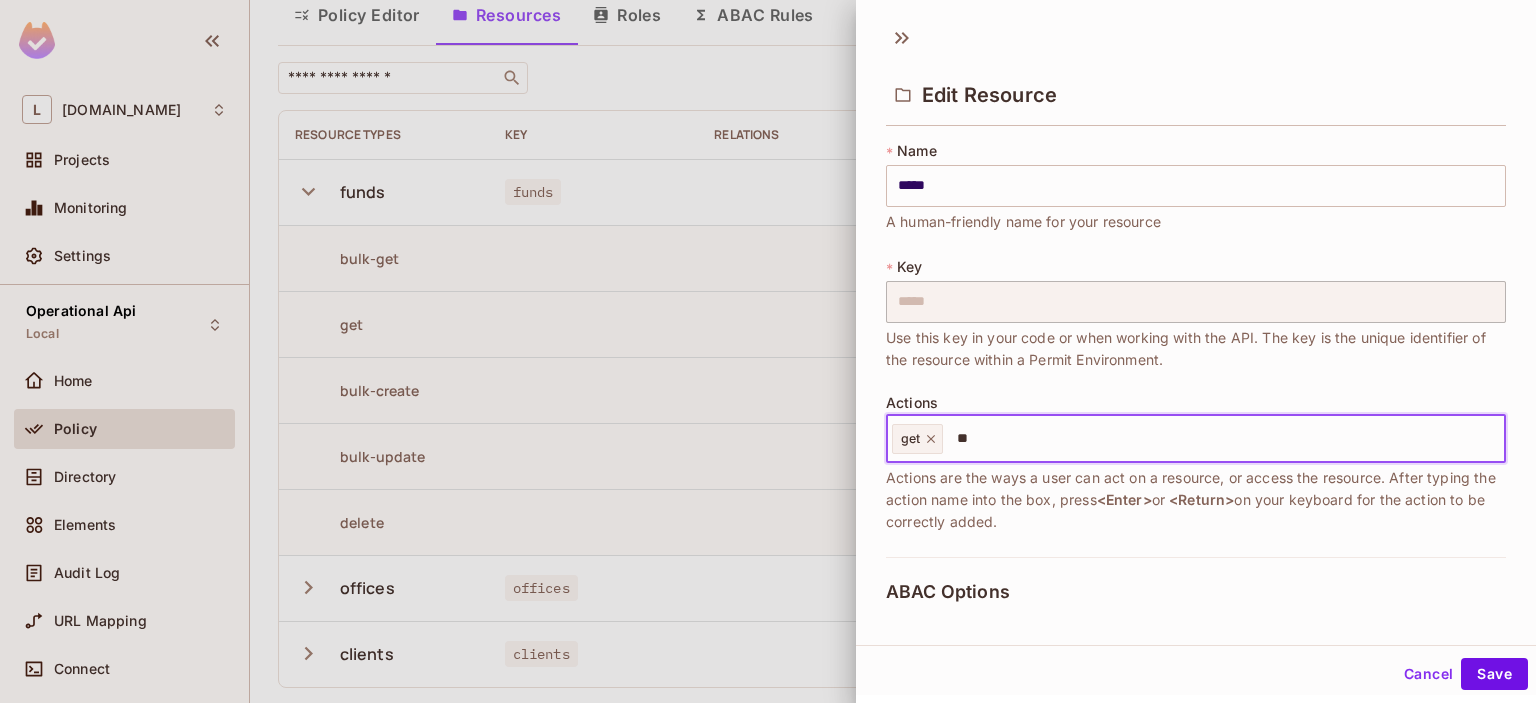 type on "*" 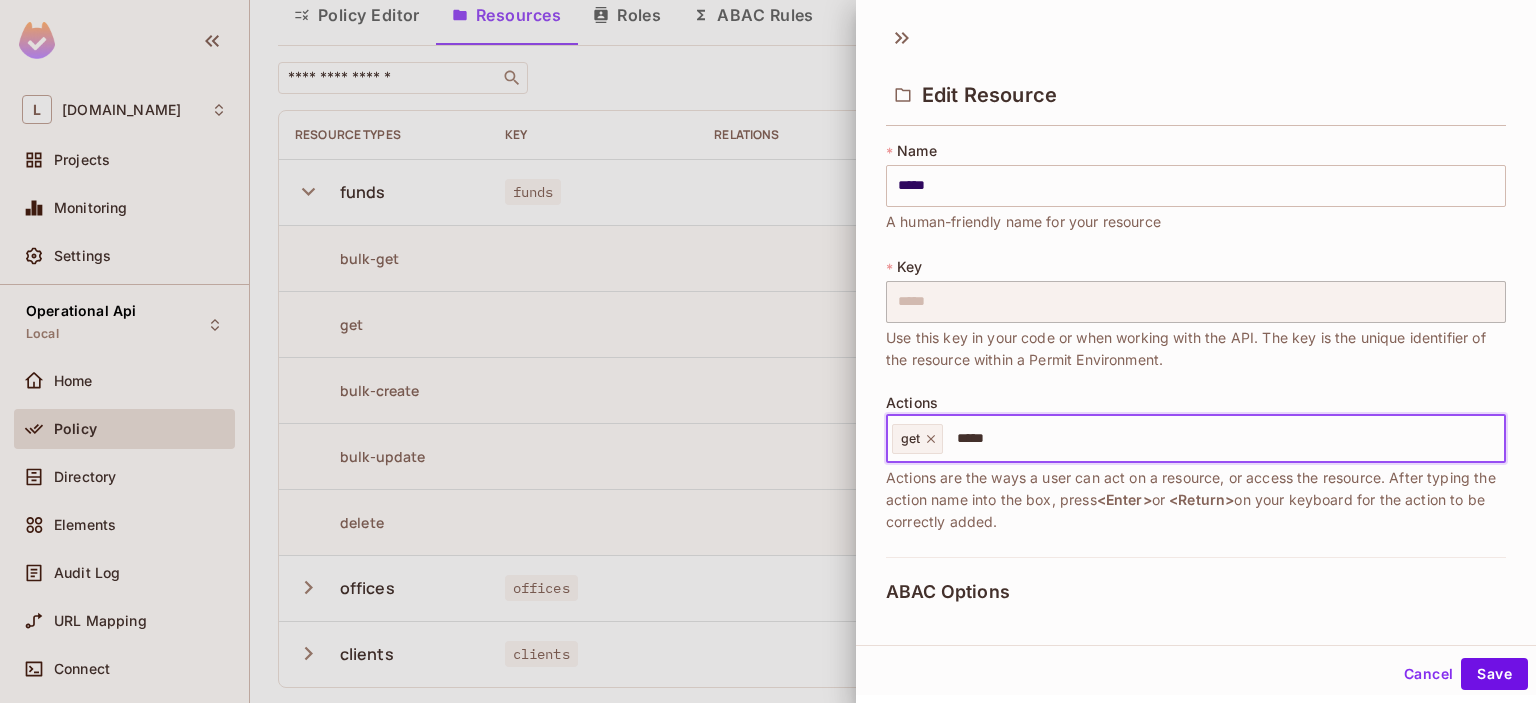 type on "******" 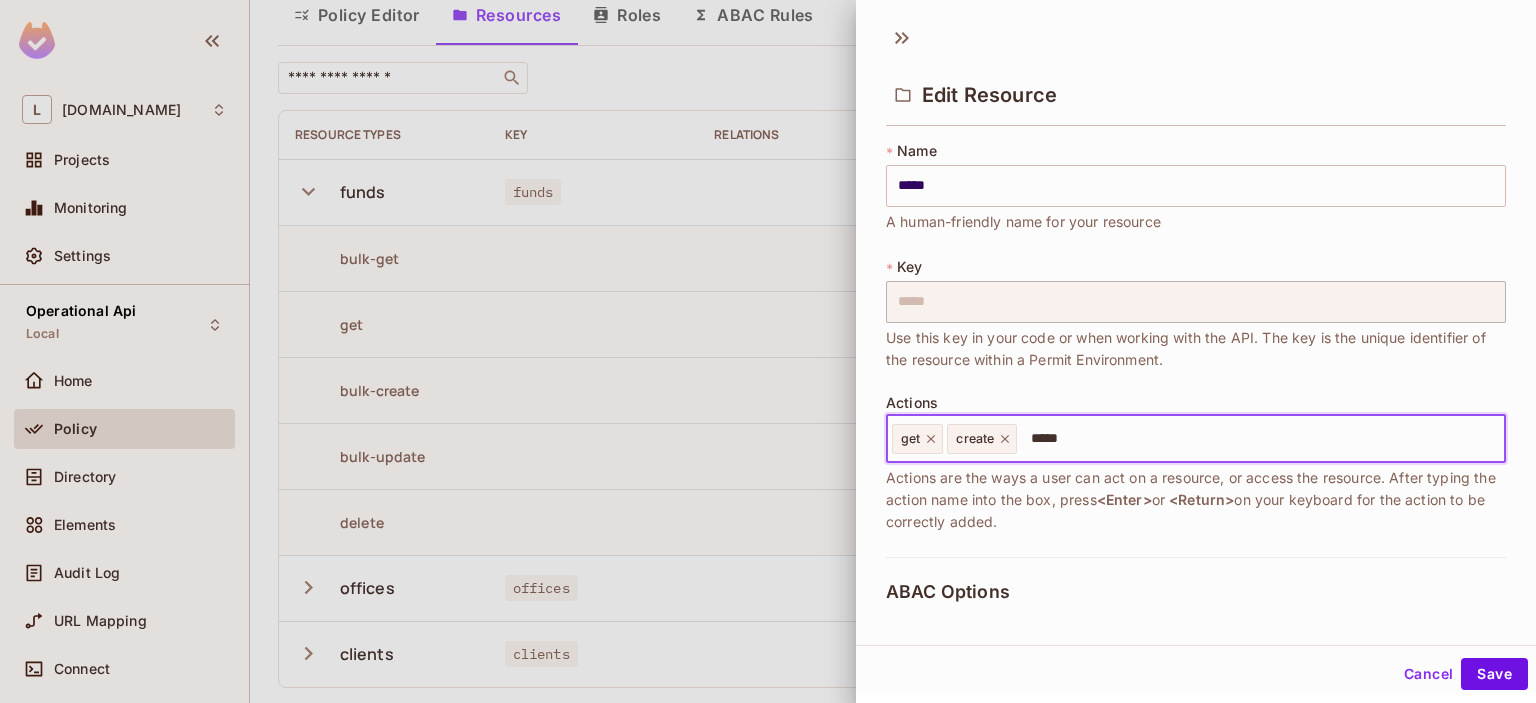 type on "******" 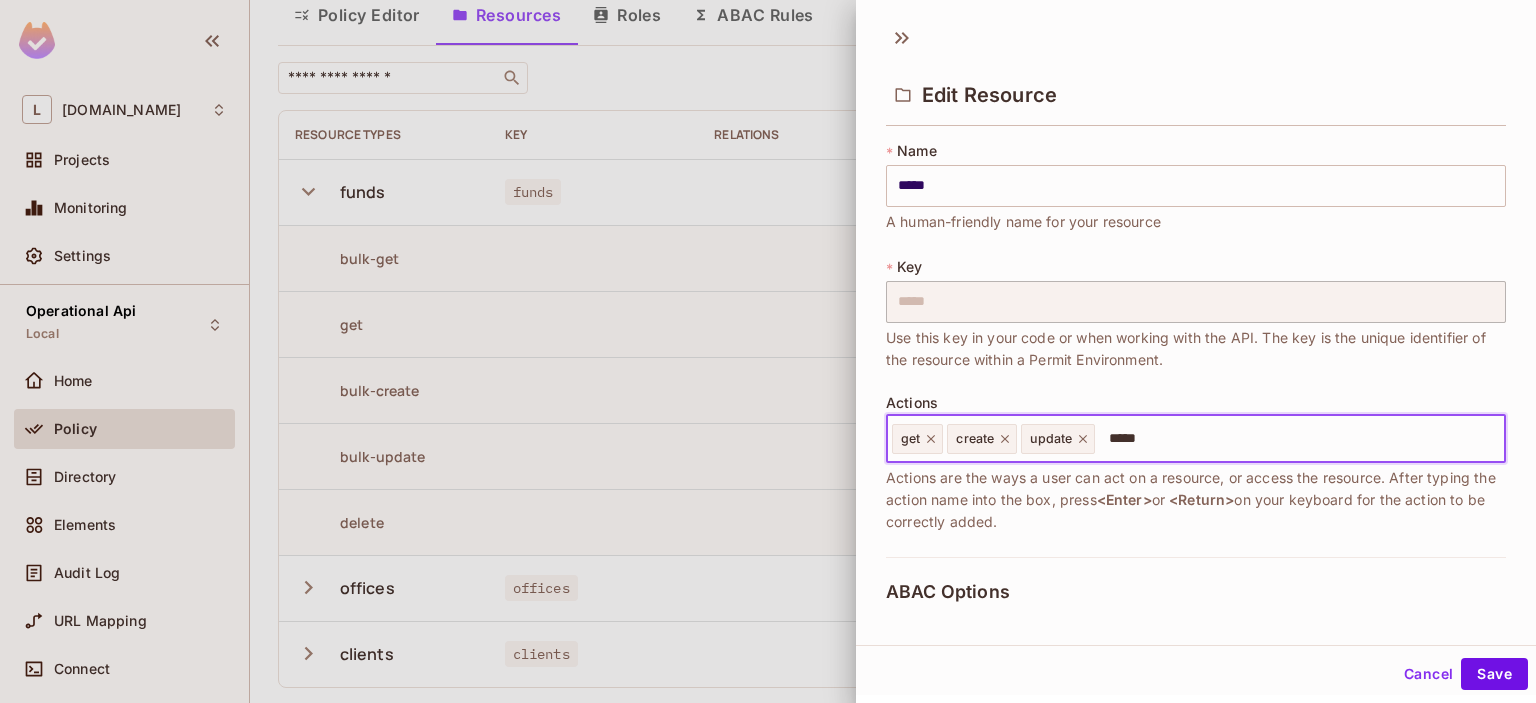 type on "******" 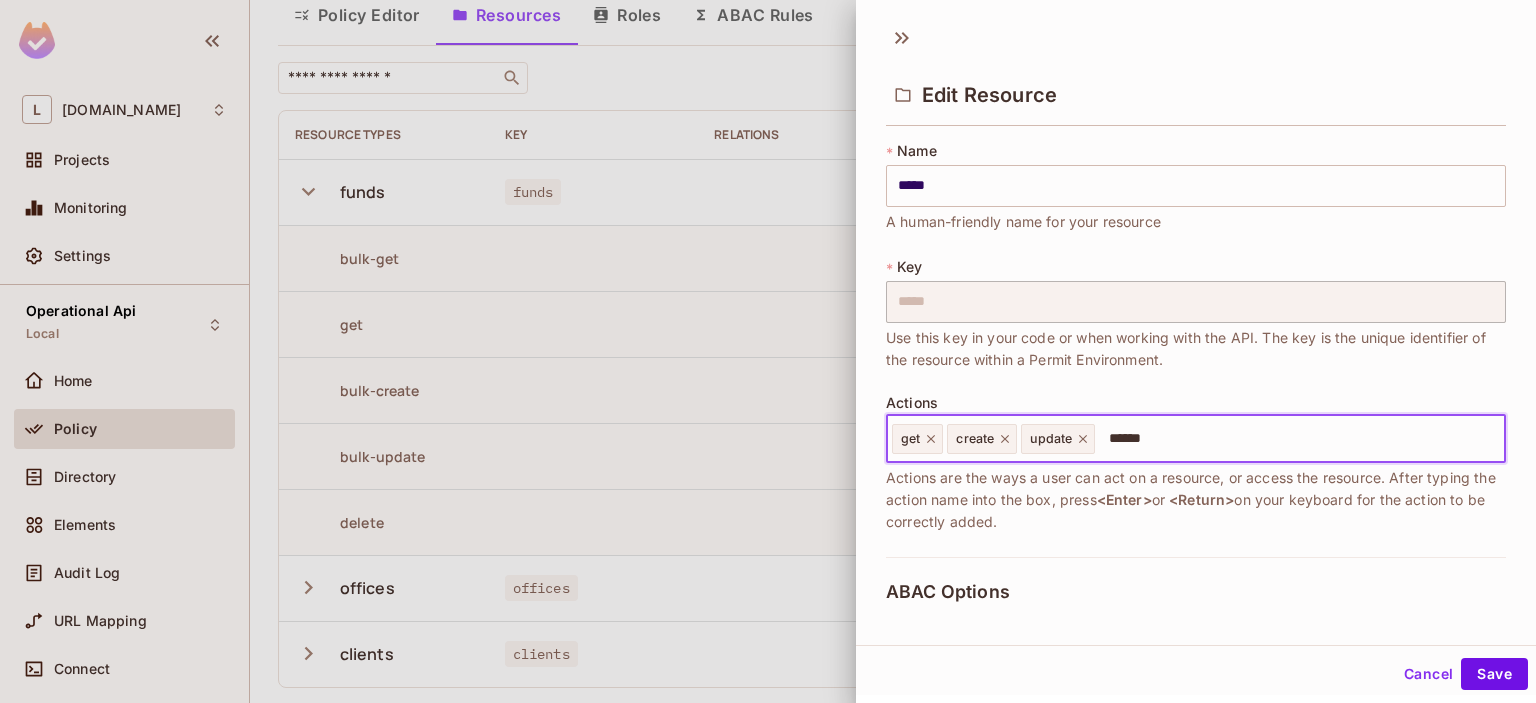type 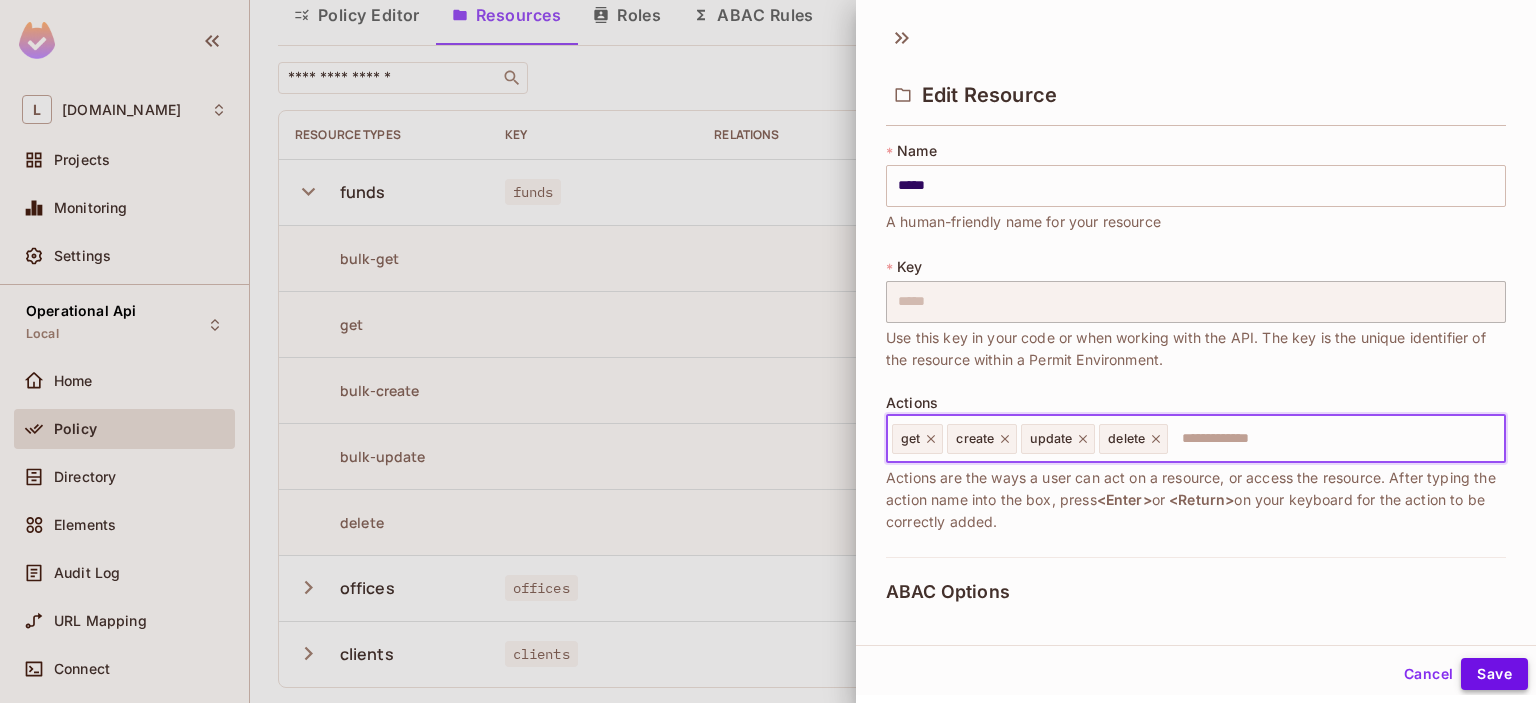 click on "Save" at bounding box center (1494, 674) 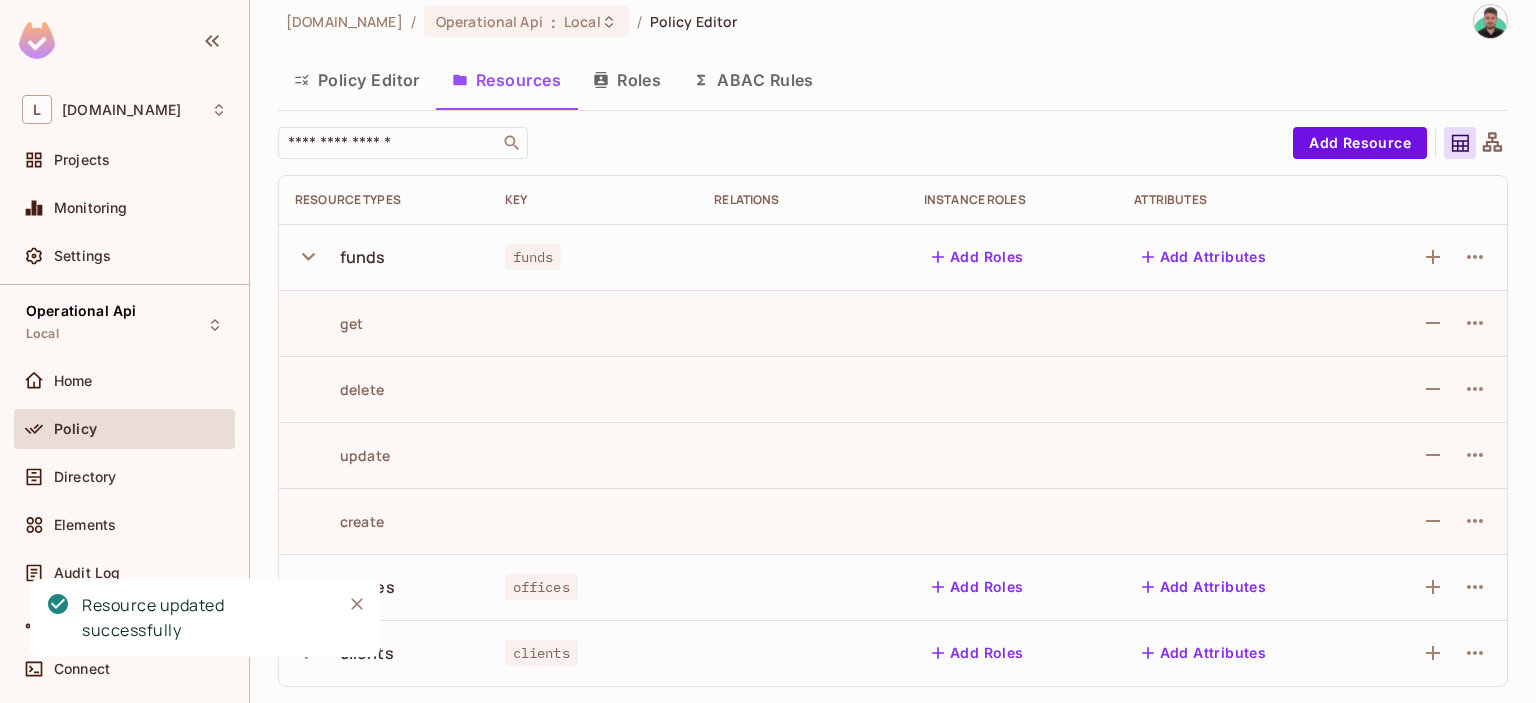 scroll, scrollTop: 17, scrollLeft: 0, axis: vertical 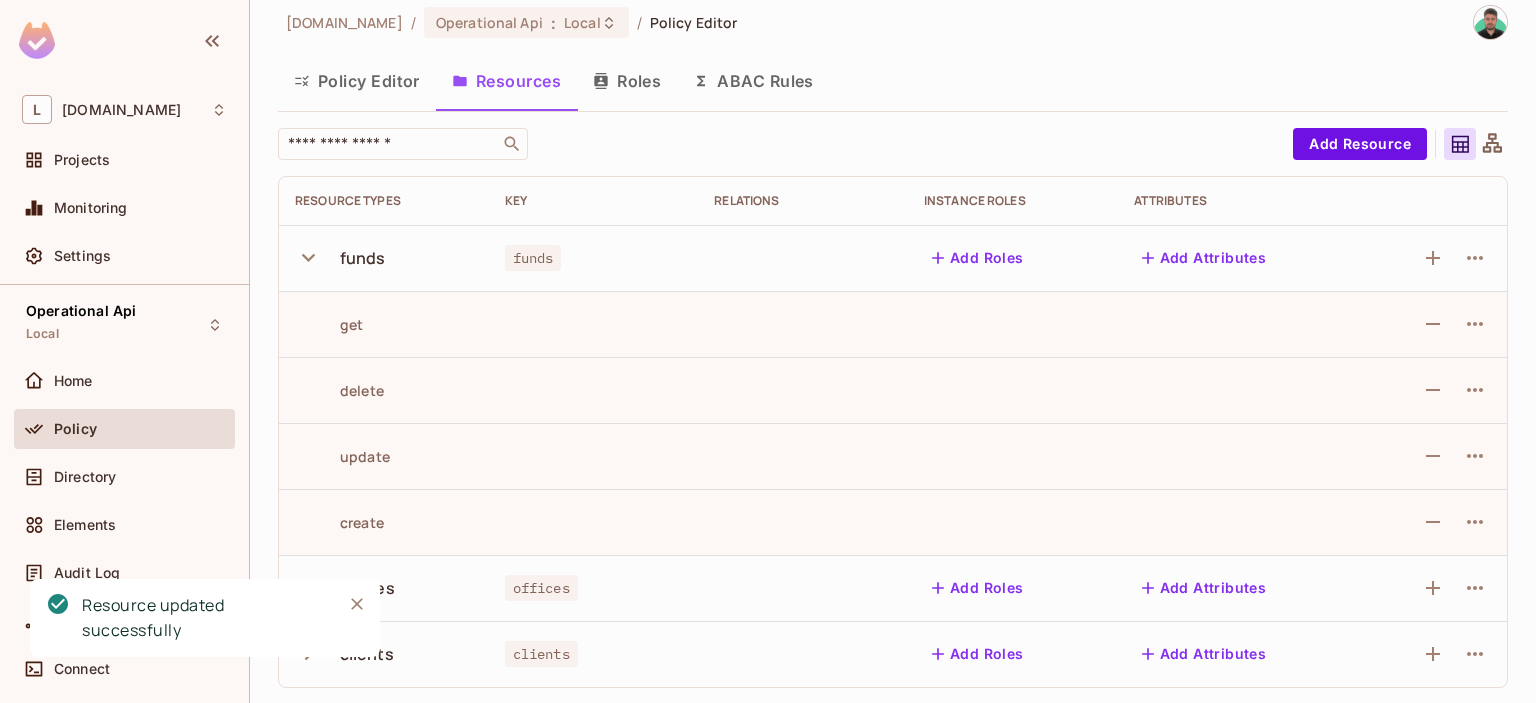 drag, startPoint x: 325, startPoint y: 258, endPoint x: 358, endPoint y: 298, distance: 51.855568 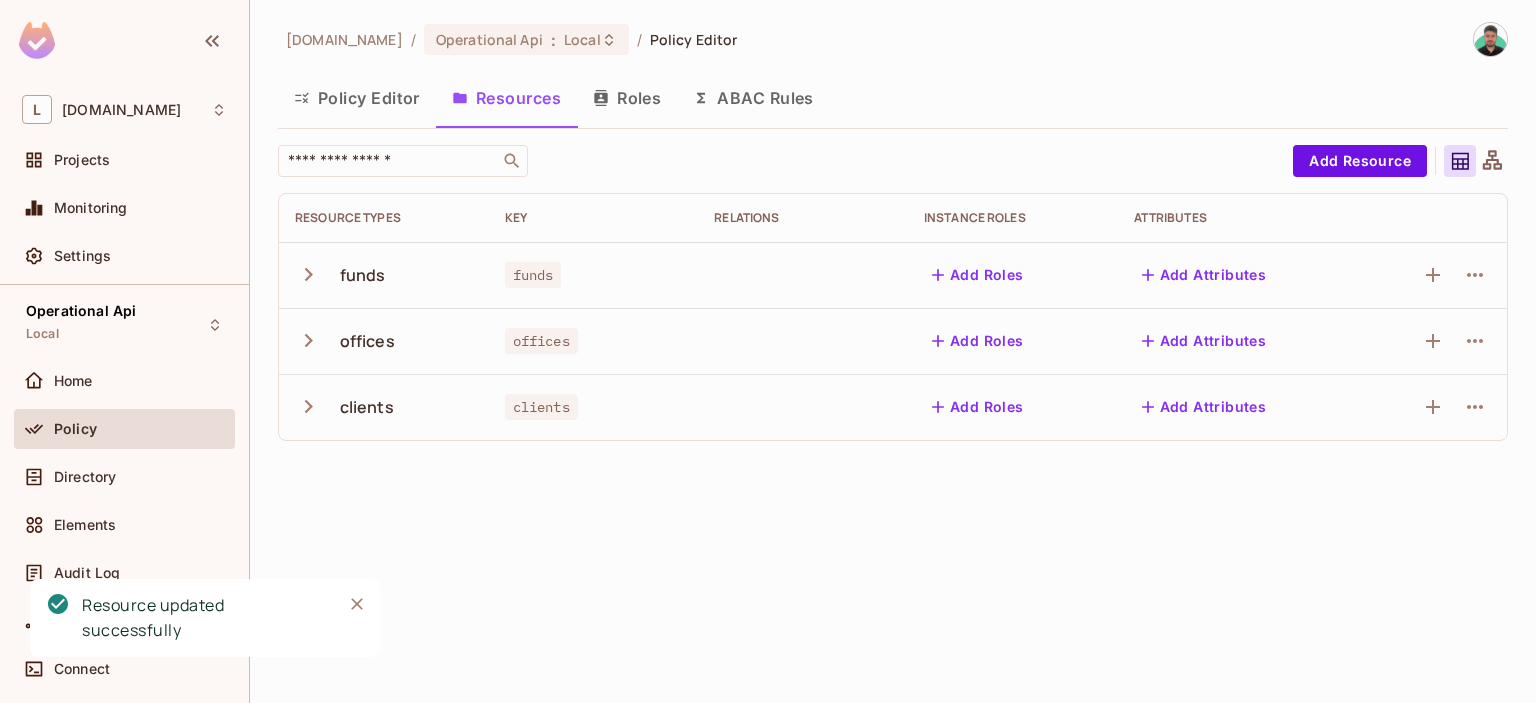 click at bounding box center (312, 340) 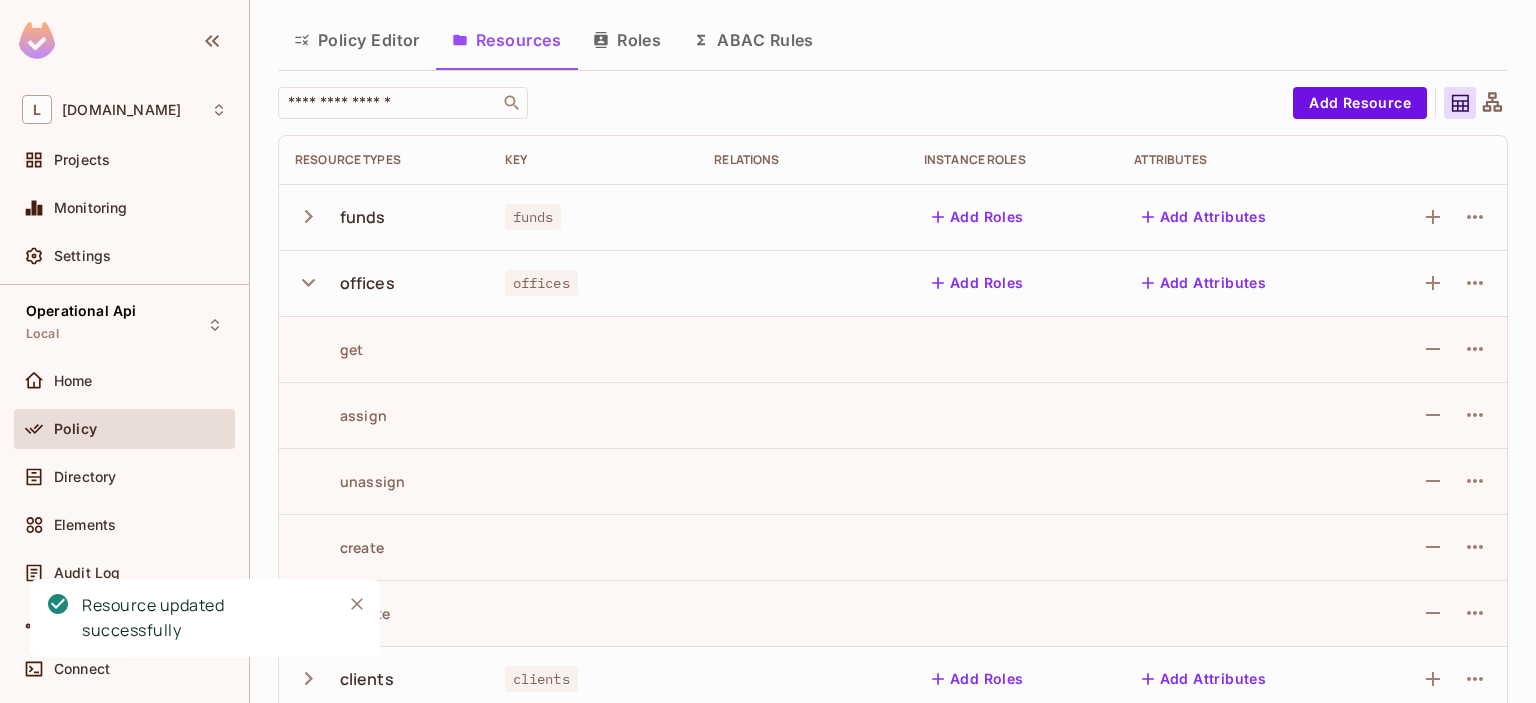 scroll, scrollTop: 83, scrollLeft: 0, axis: vertical 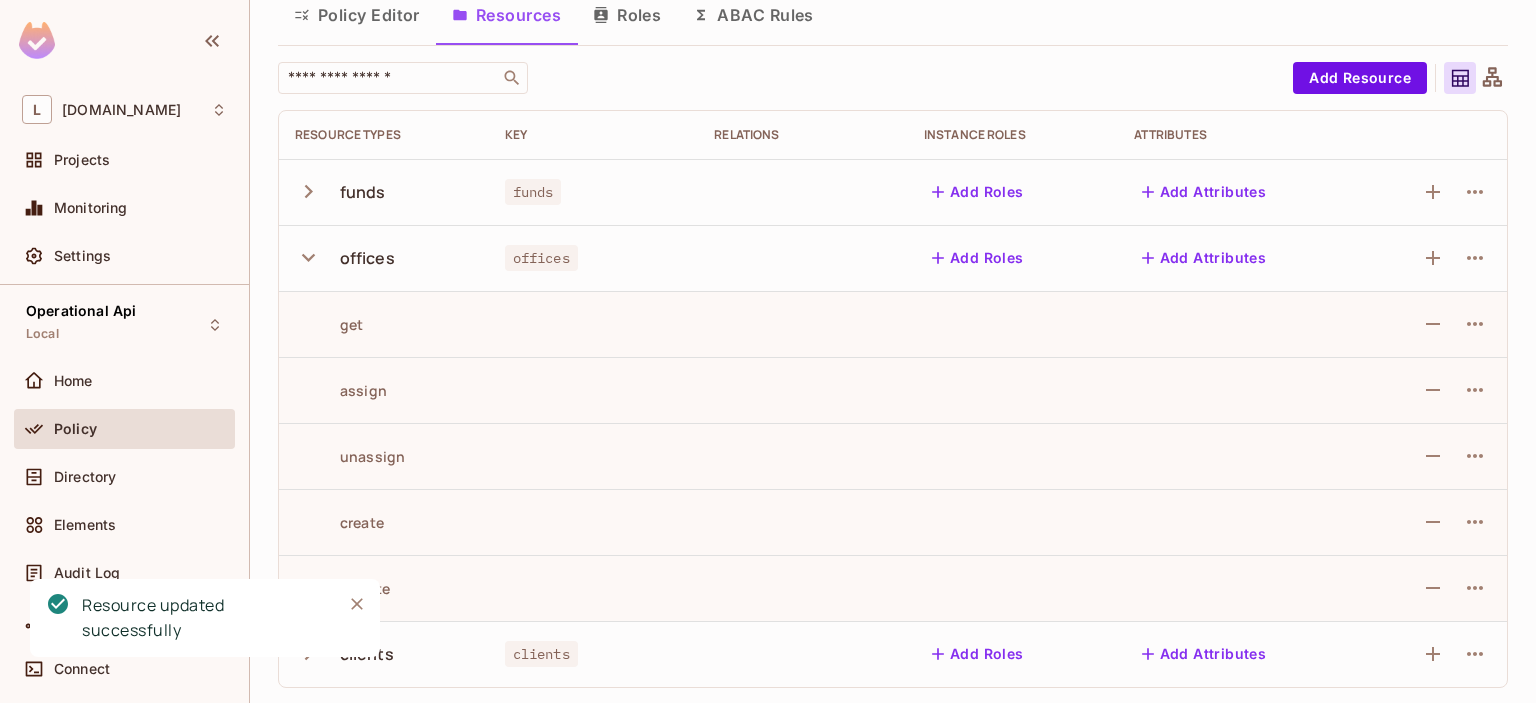 click 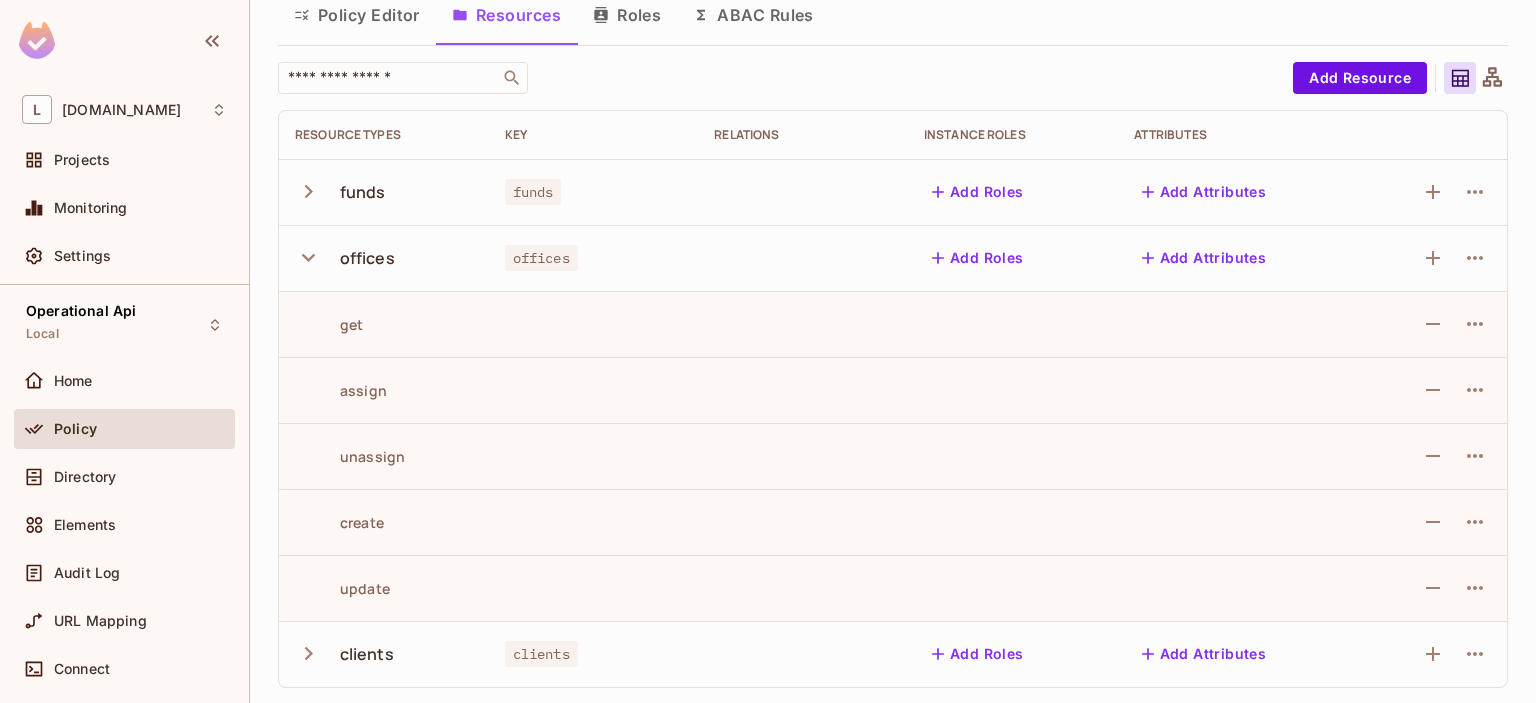 click 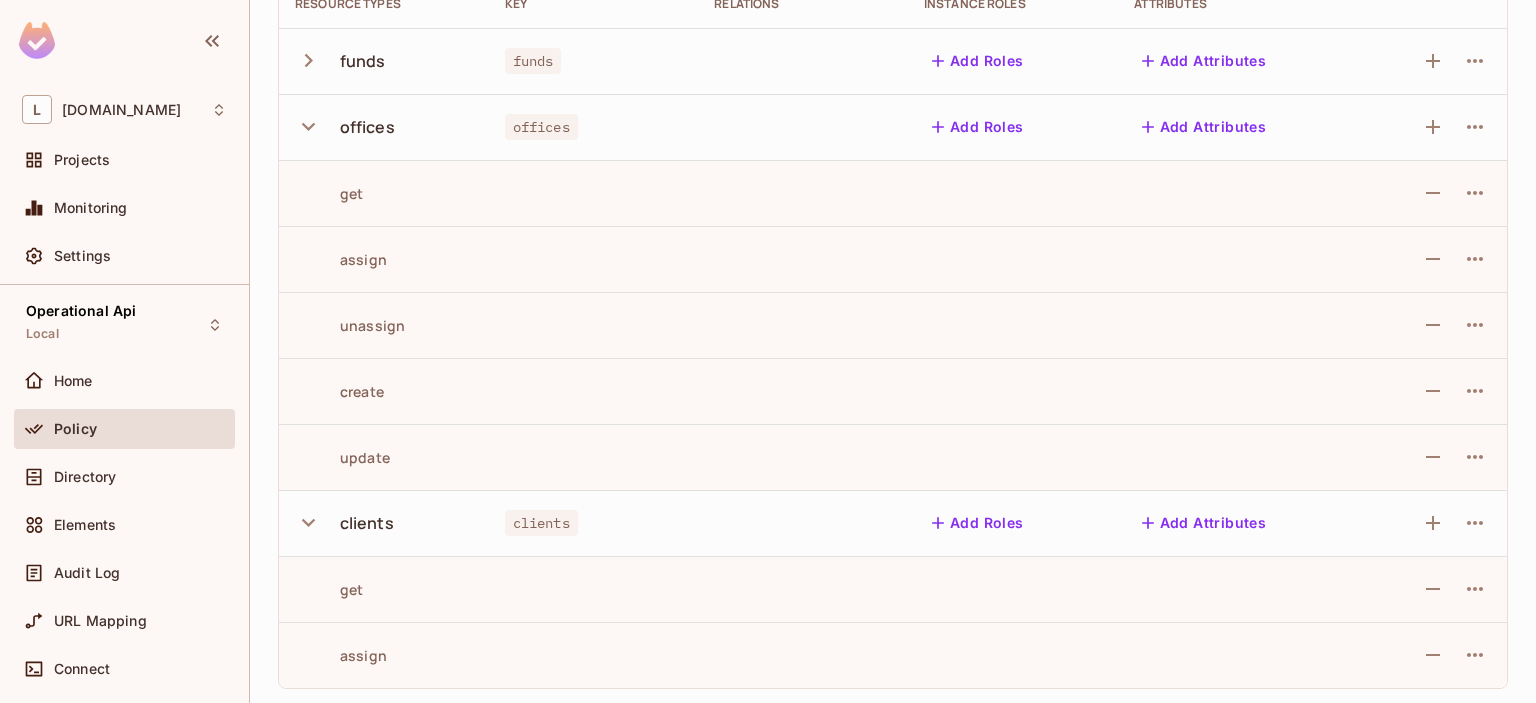 scroll, scrollTop: 215, scrollLeft: 0, axis: vertical 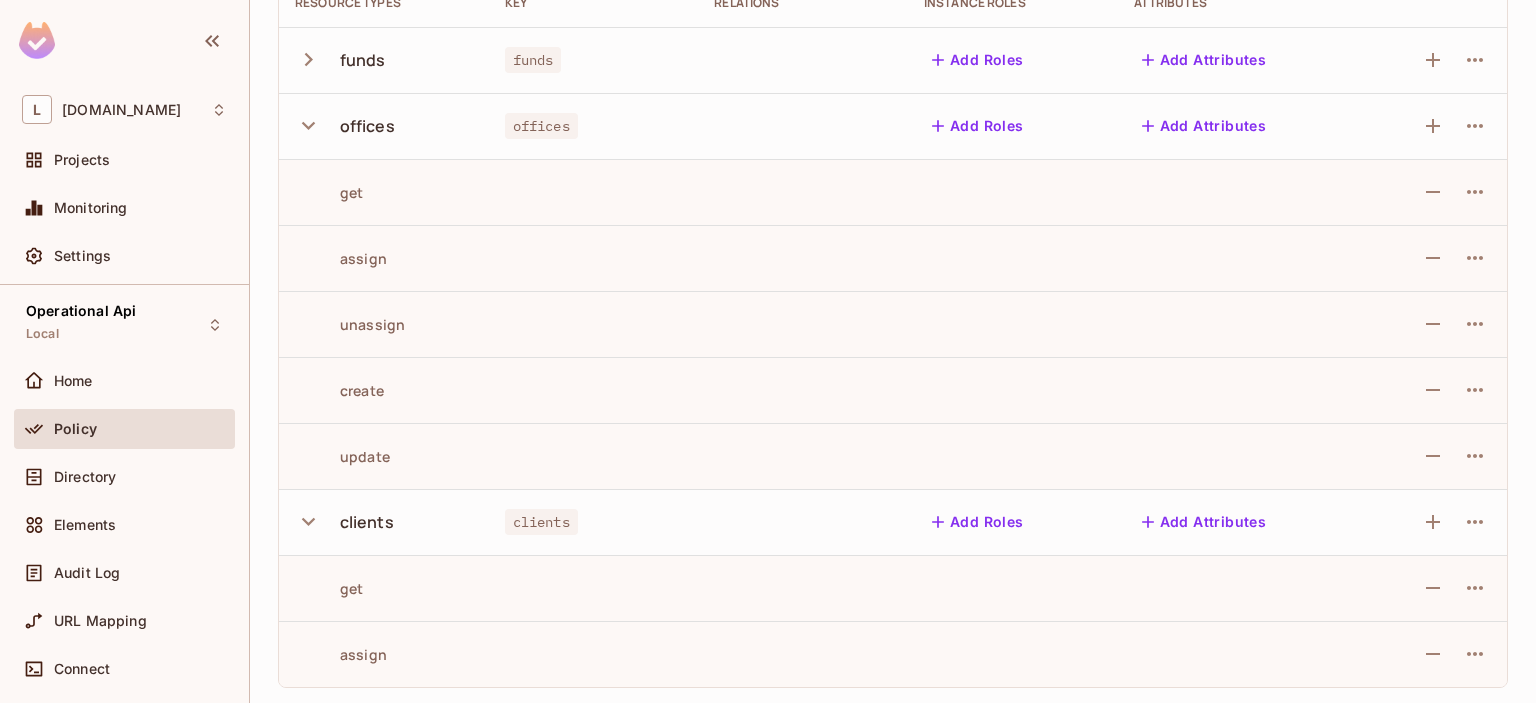 type 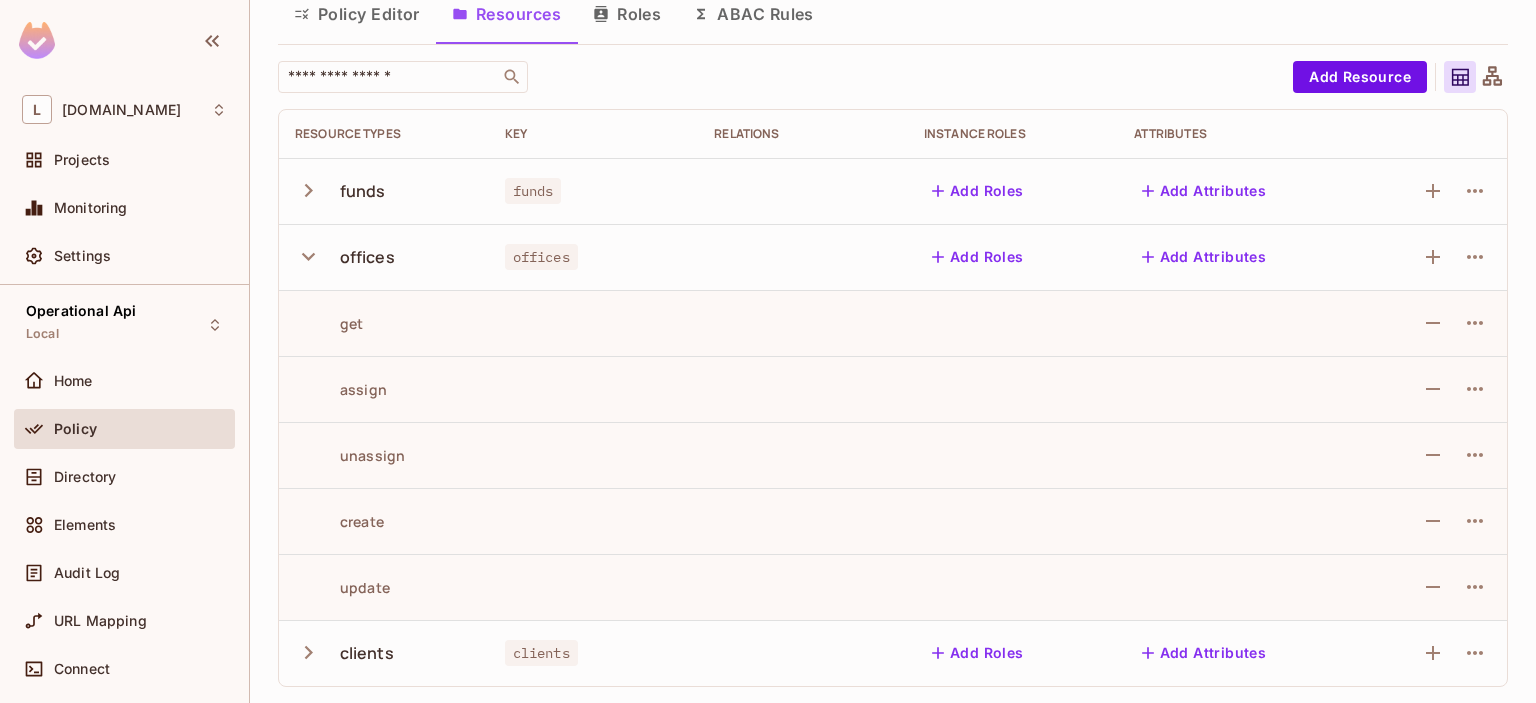 click at bounding box center (312, 652) 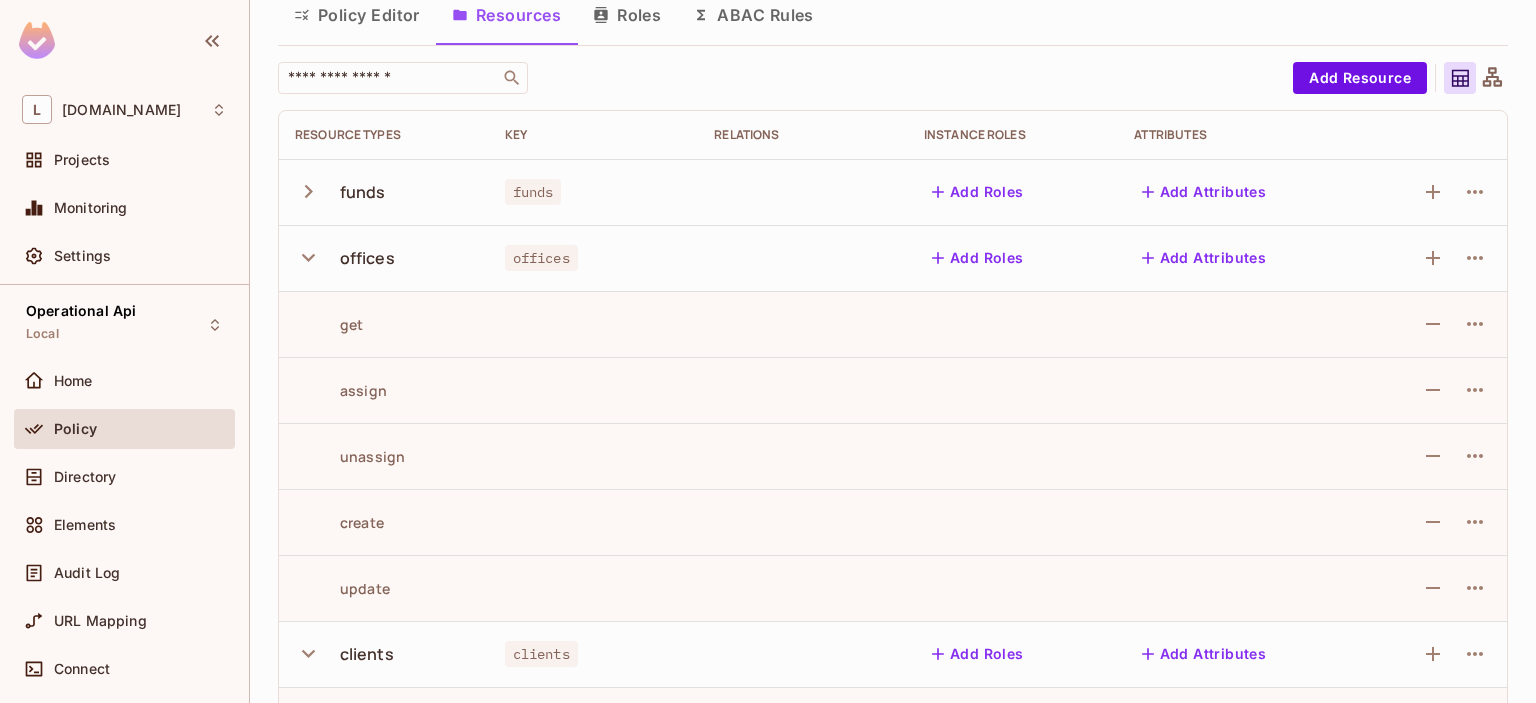 click 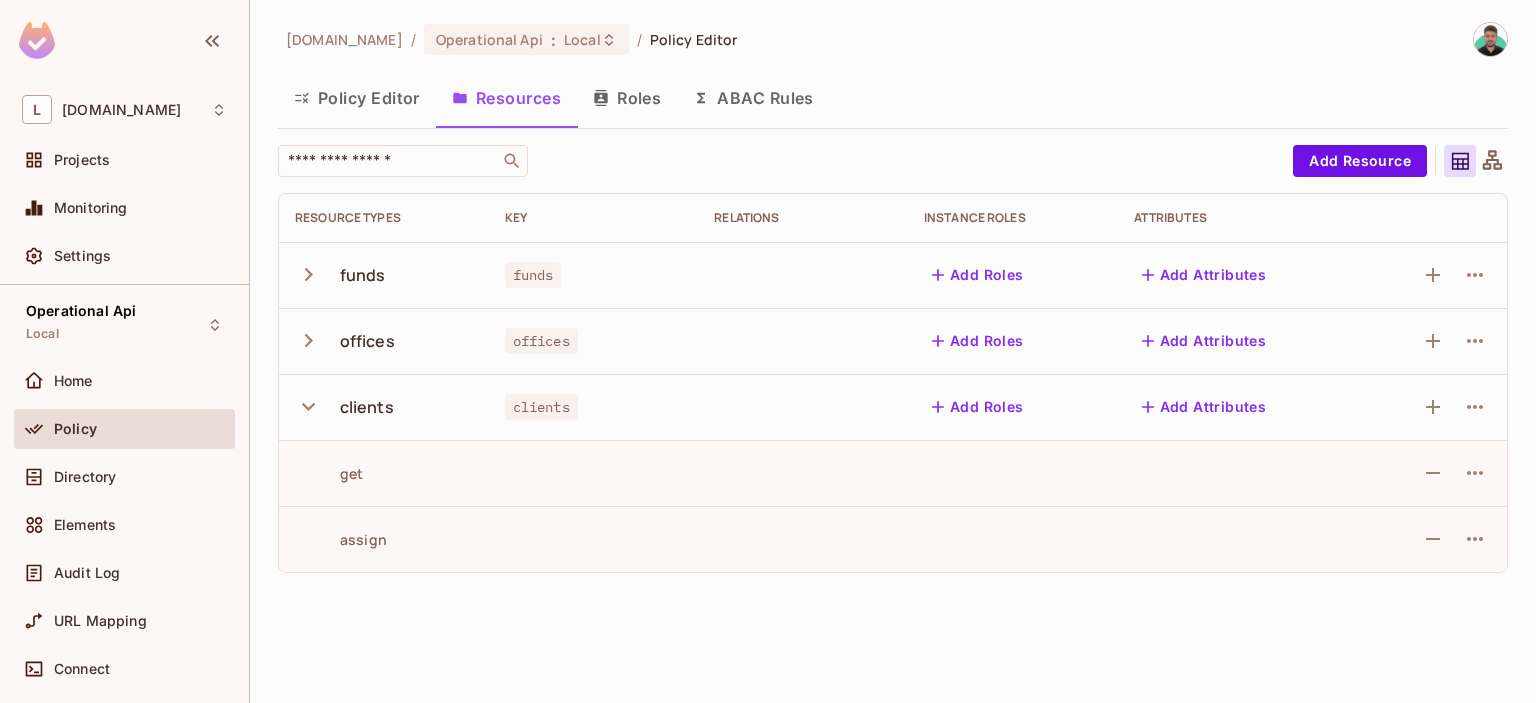 scroll, scrollTop: 0, scrollLeft: 0, axis: both 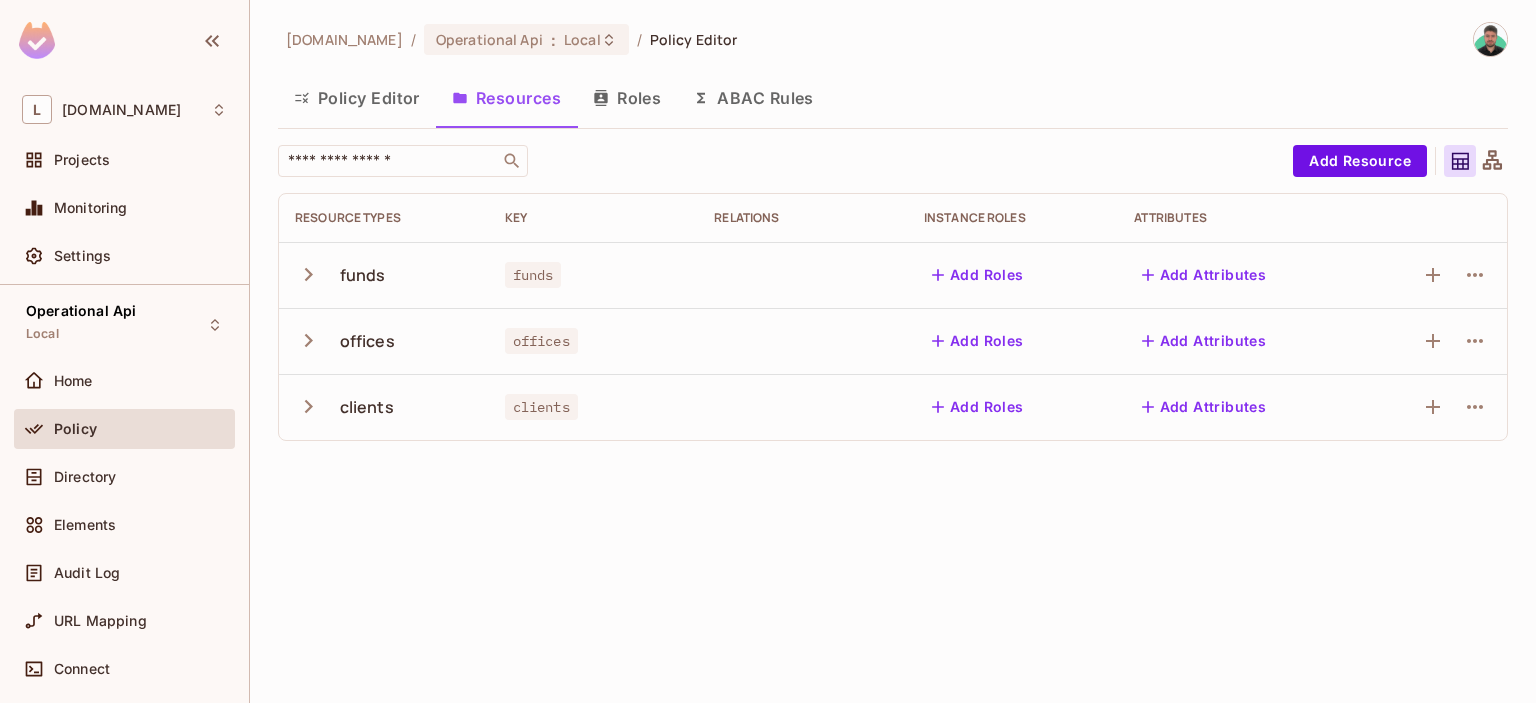 click on "ABAC Rules" at bounding box center (753, 98) 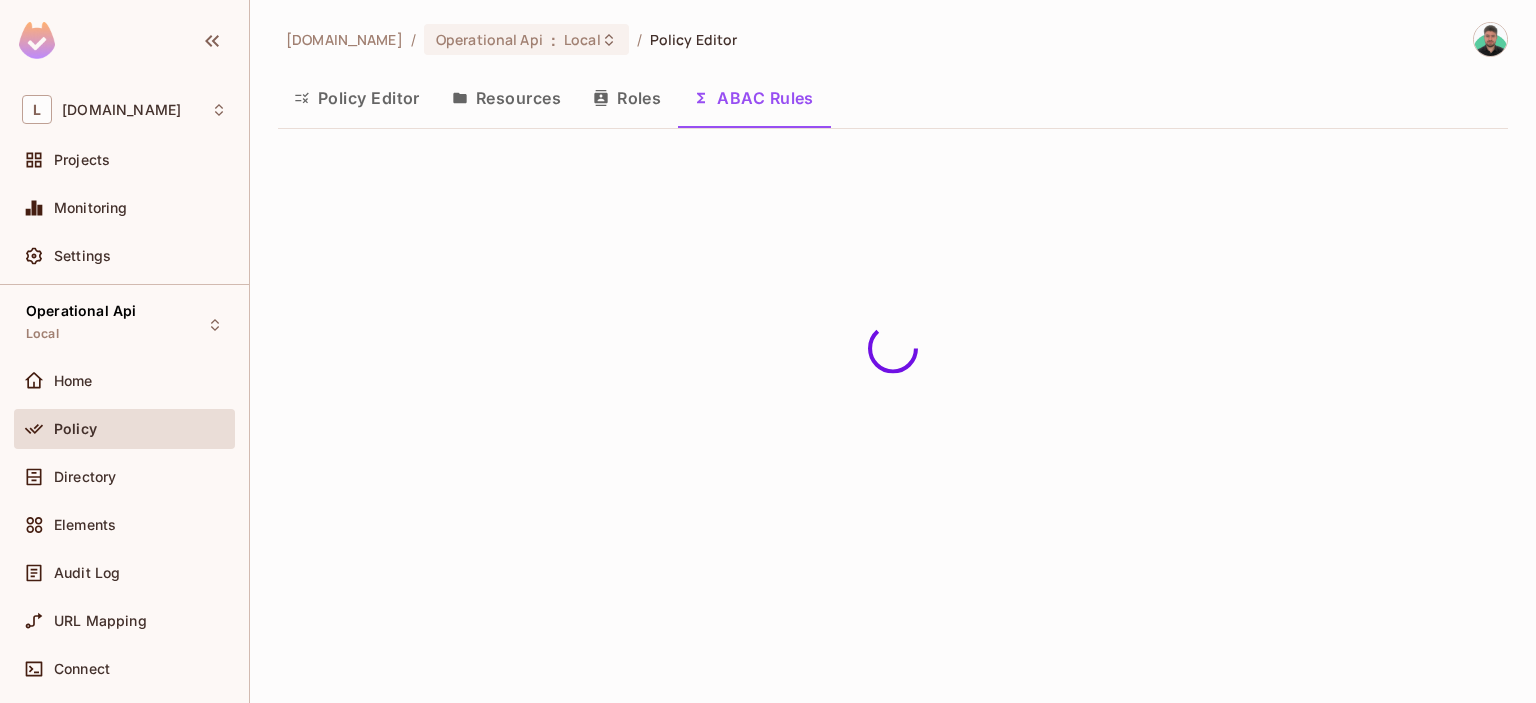 click on "Policy Editor" at bounding box center (357, 98) 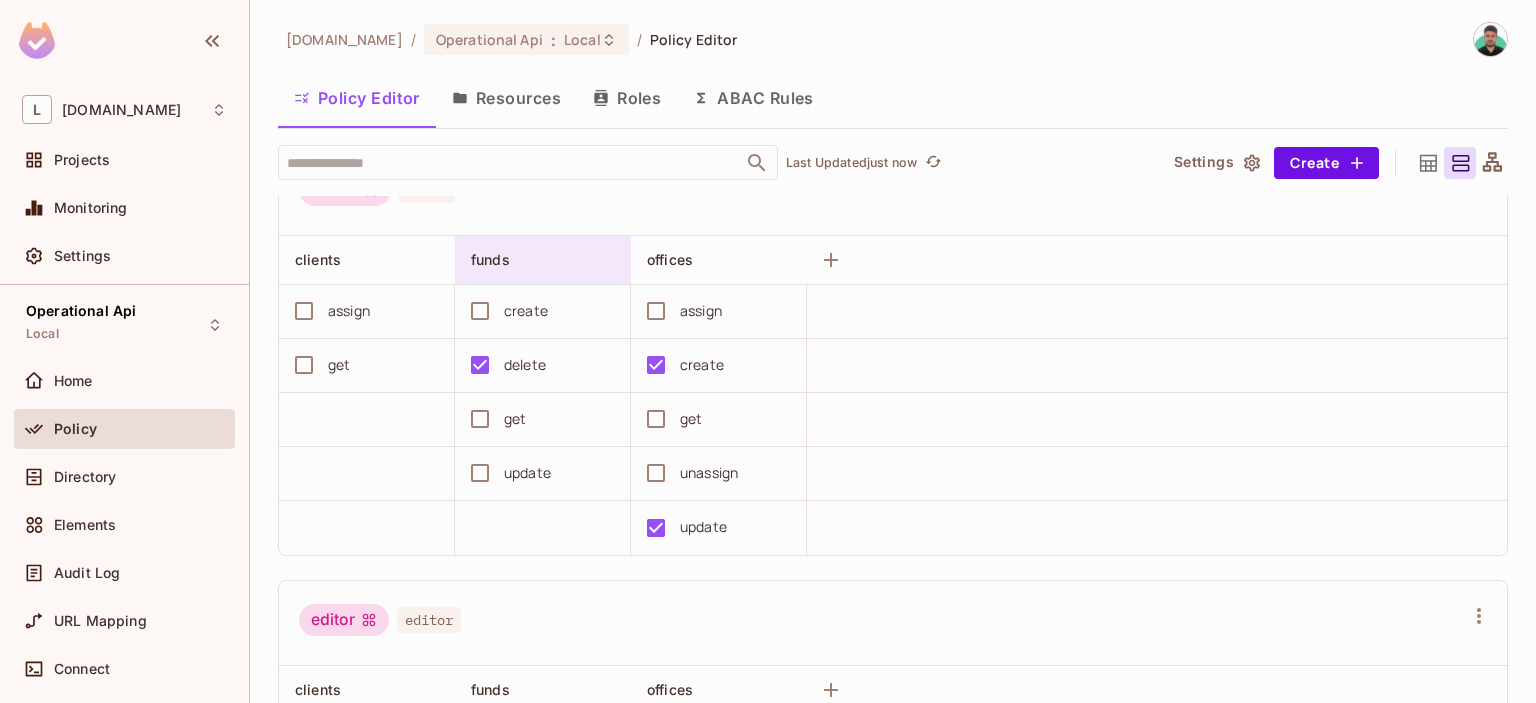 scroll, scrollTop: 0, scrollLeft: 0, axis: both 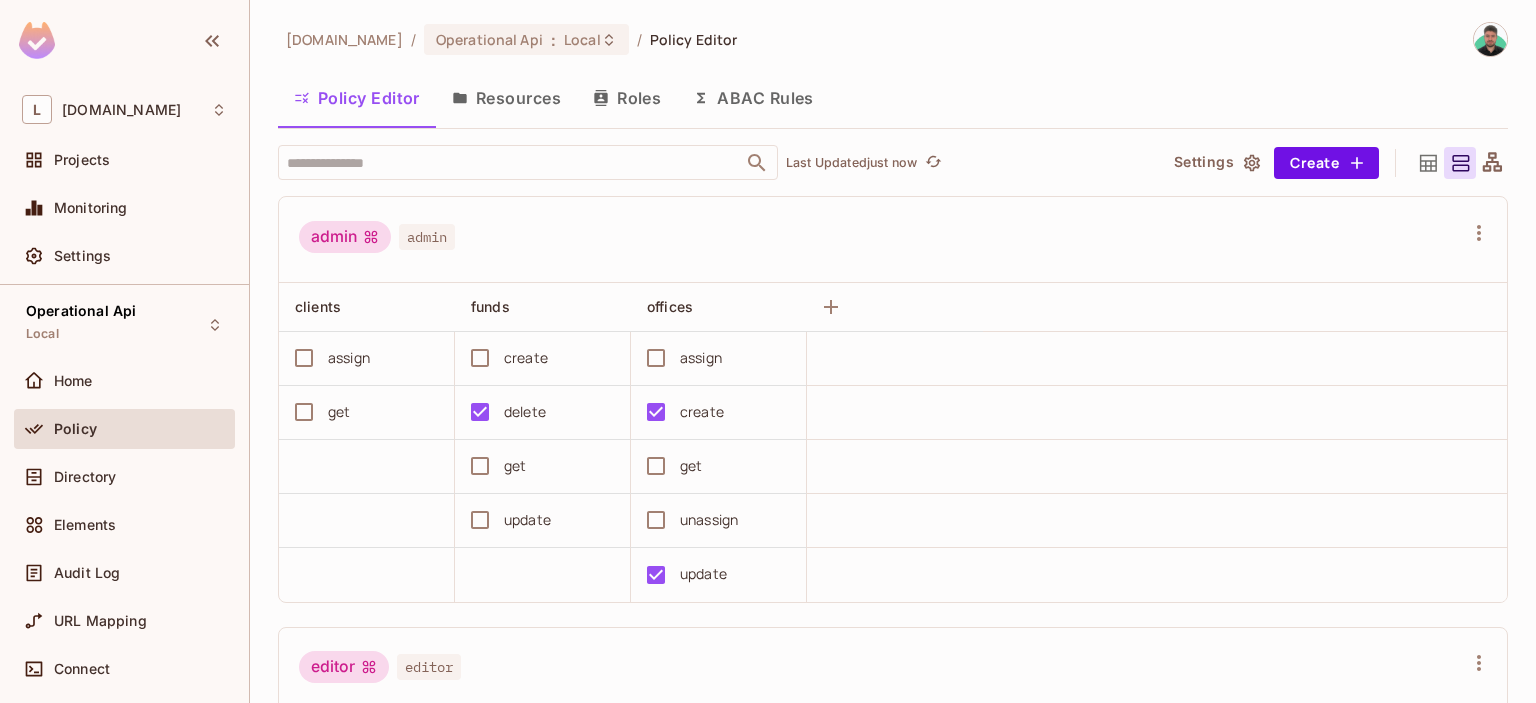 click 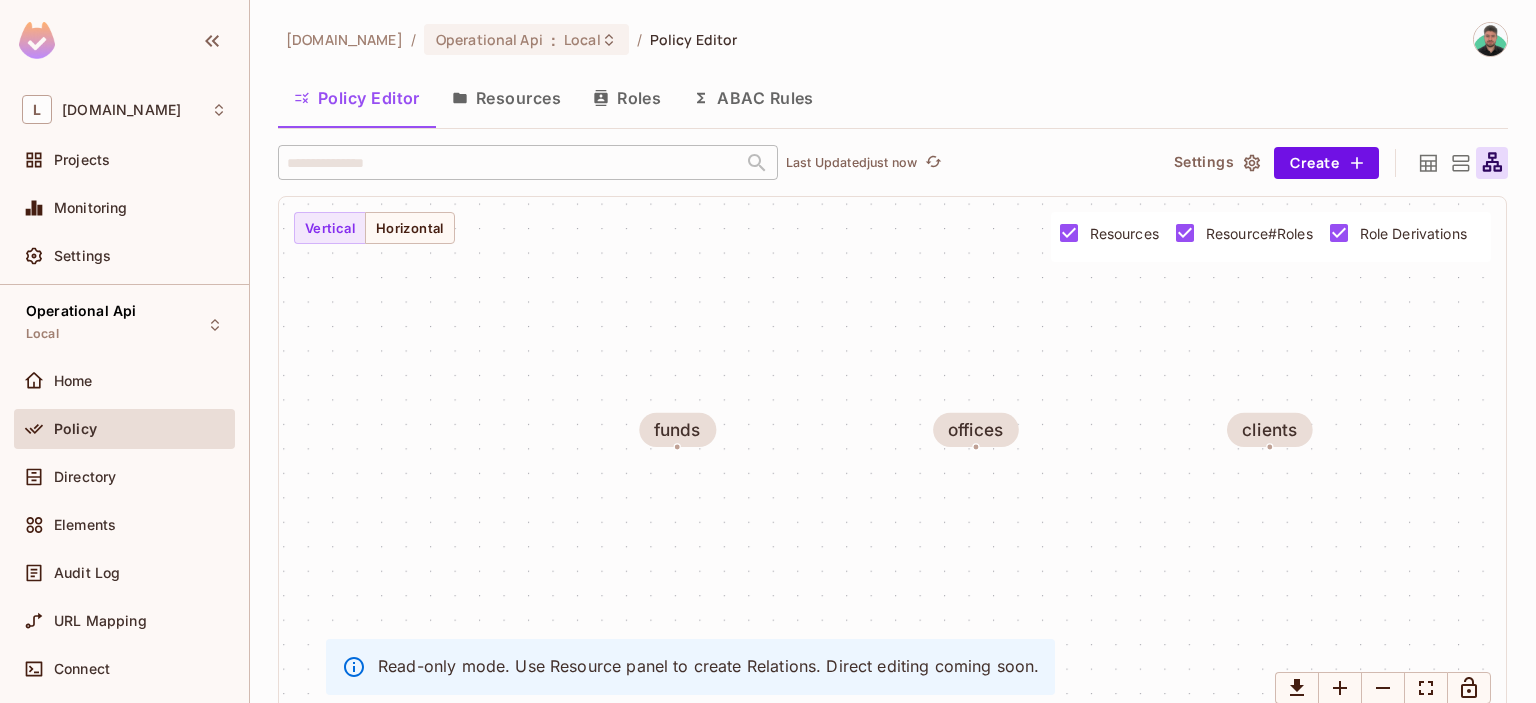 click 